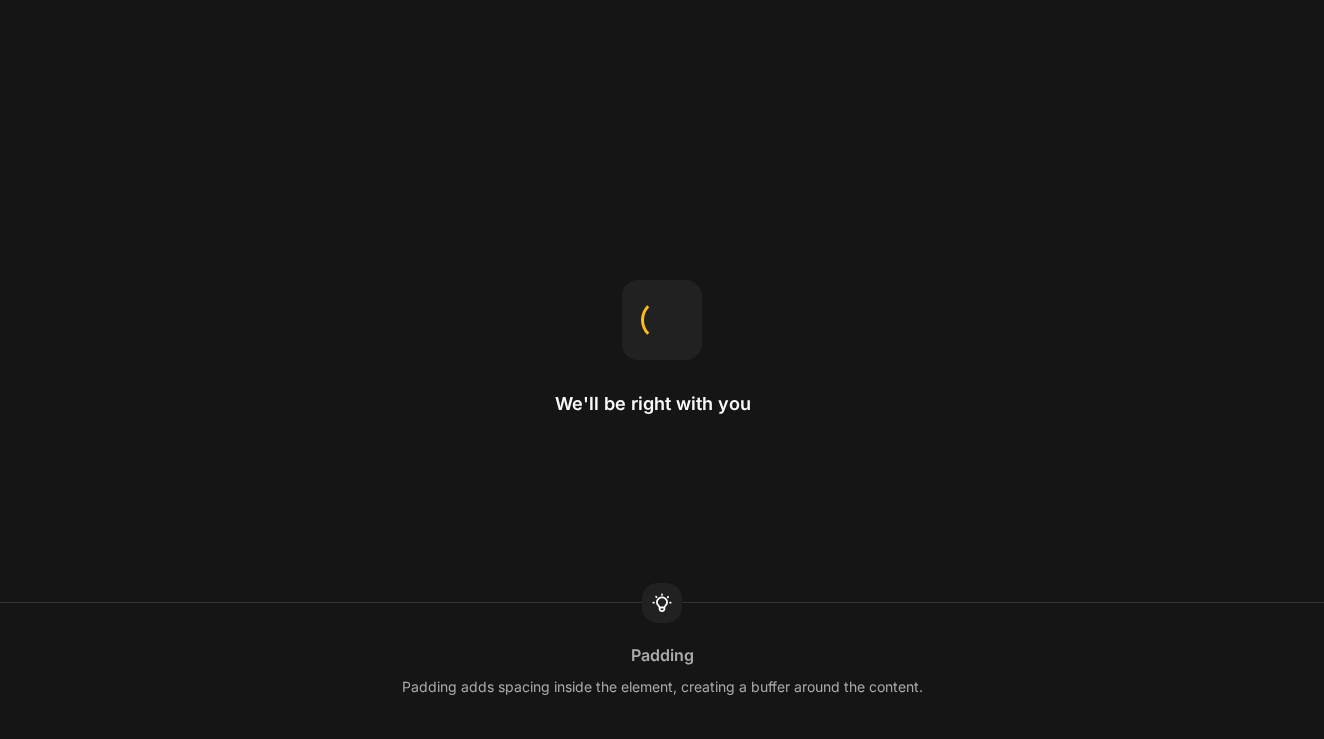scroll, scrollTop: 0, scrollLeft: 0, axis: both 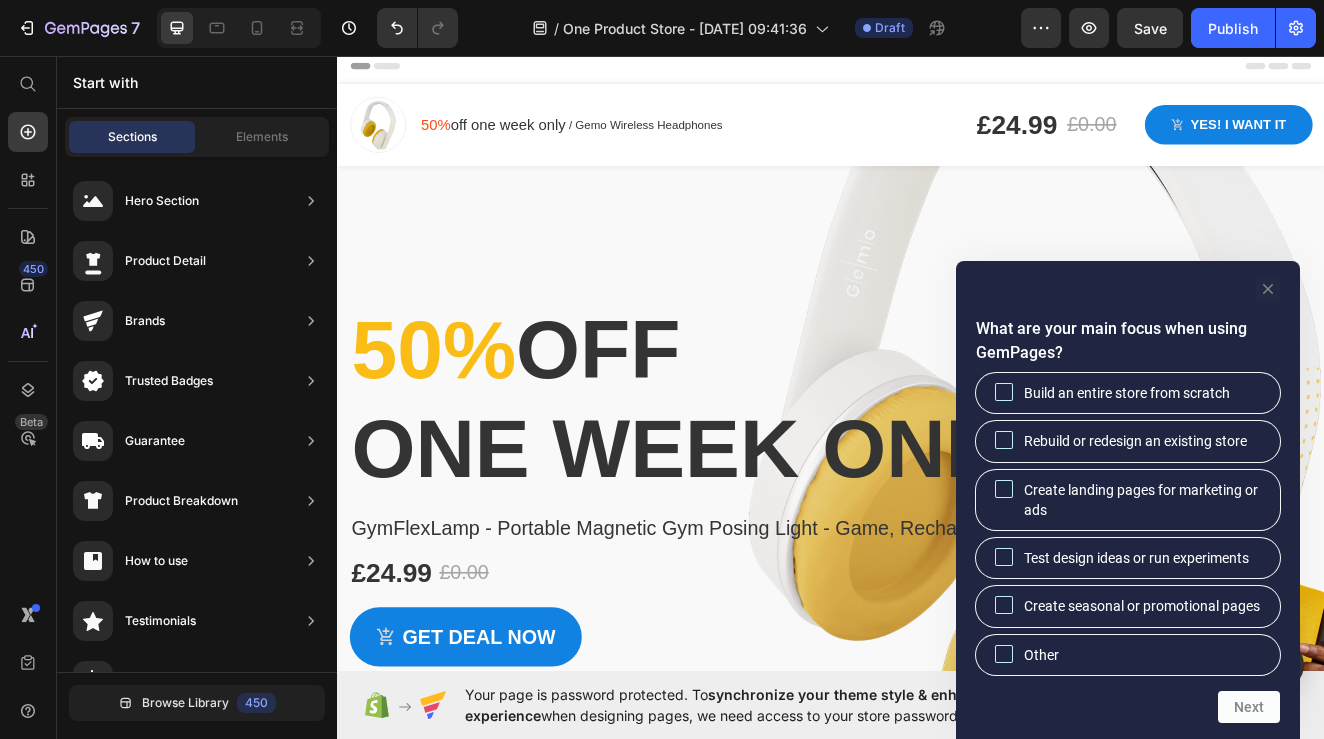 click 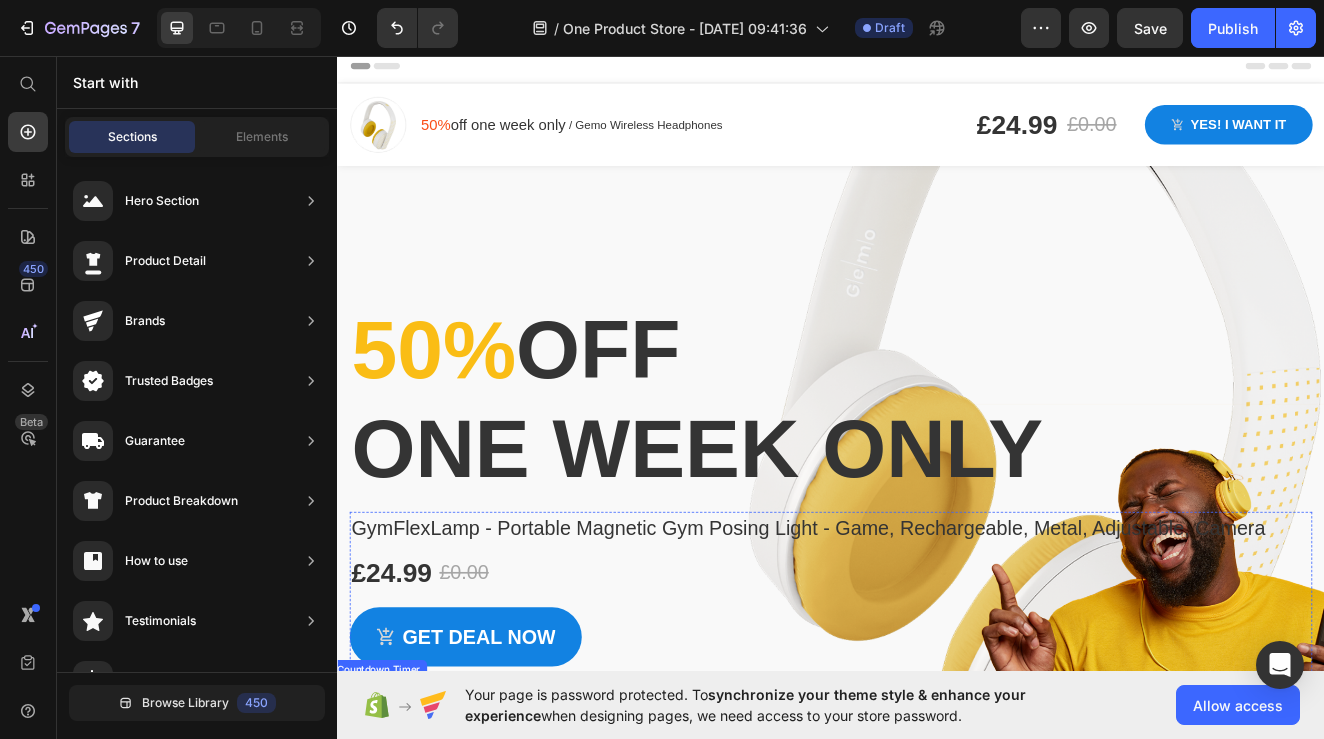 scroll, scrollTop: 0, scrollLeft: 0, axis: both 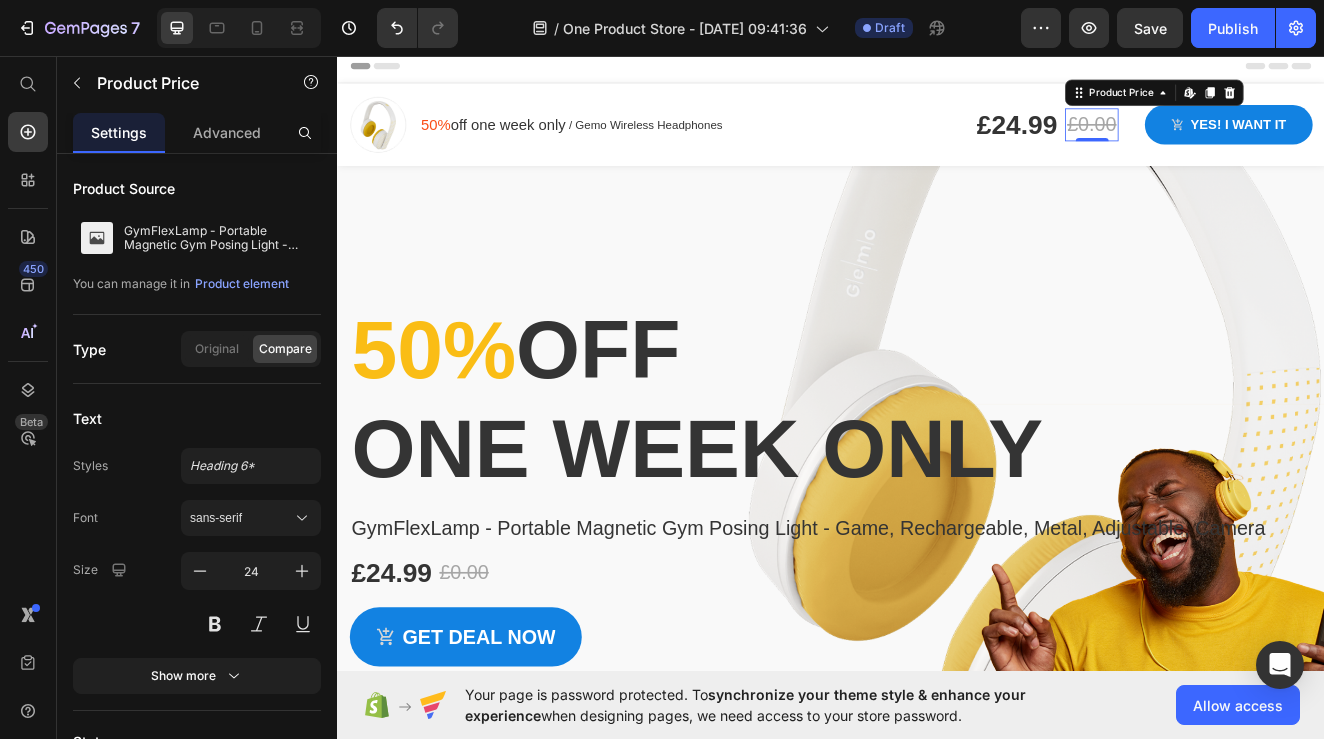 click on "£0.00" at bounding box center [1253, 140] 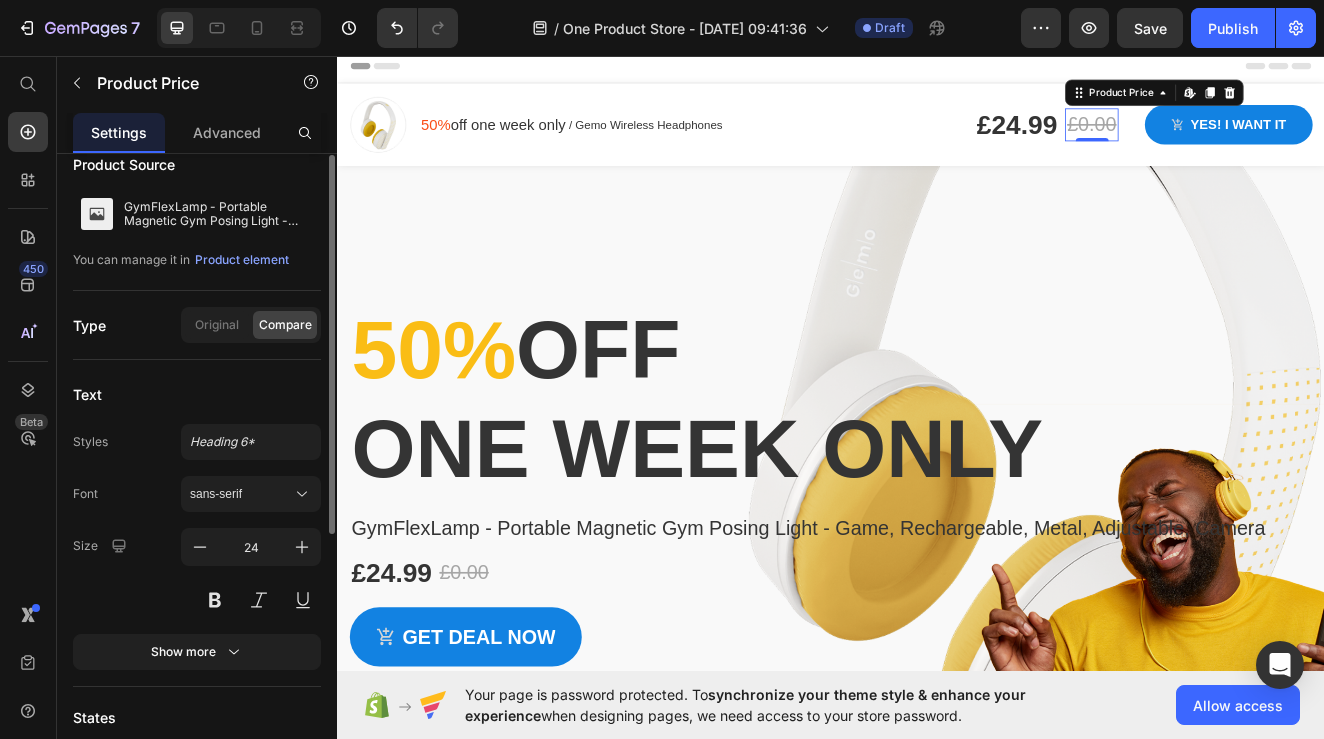 scroll, scrollTop: 0, scrollLeft: 0, axis: both 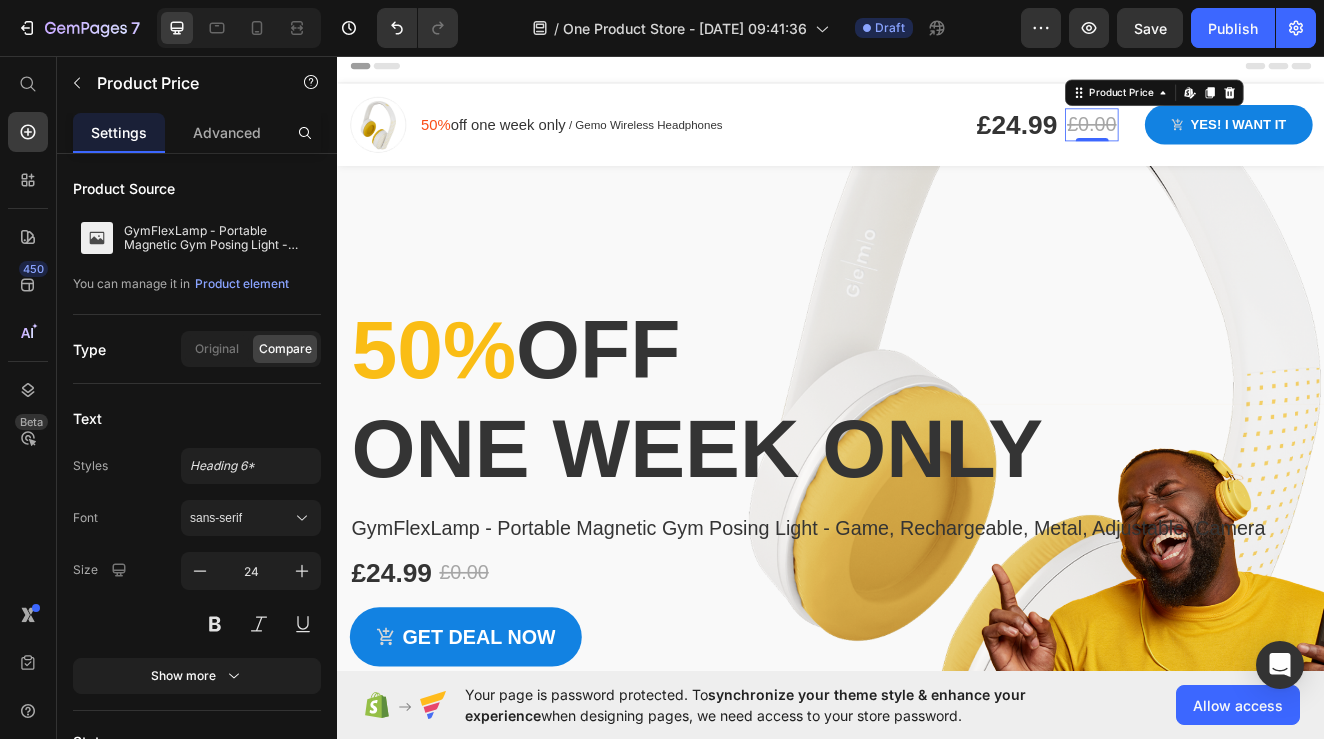 click on "£0.00" at bounding box center [1253, 140] 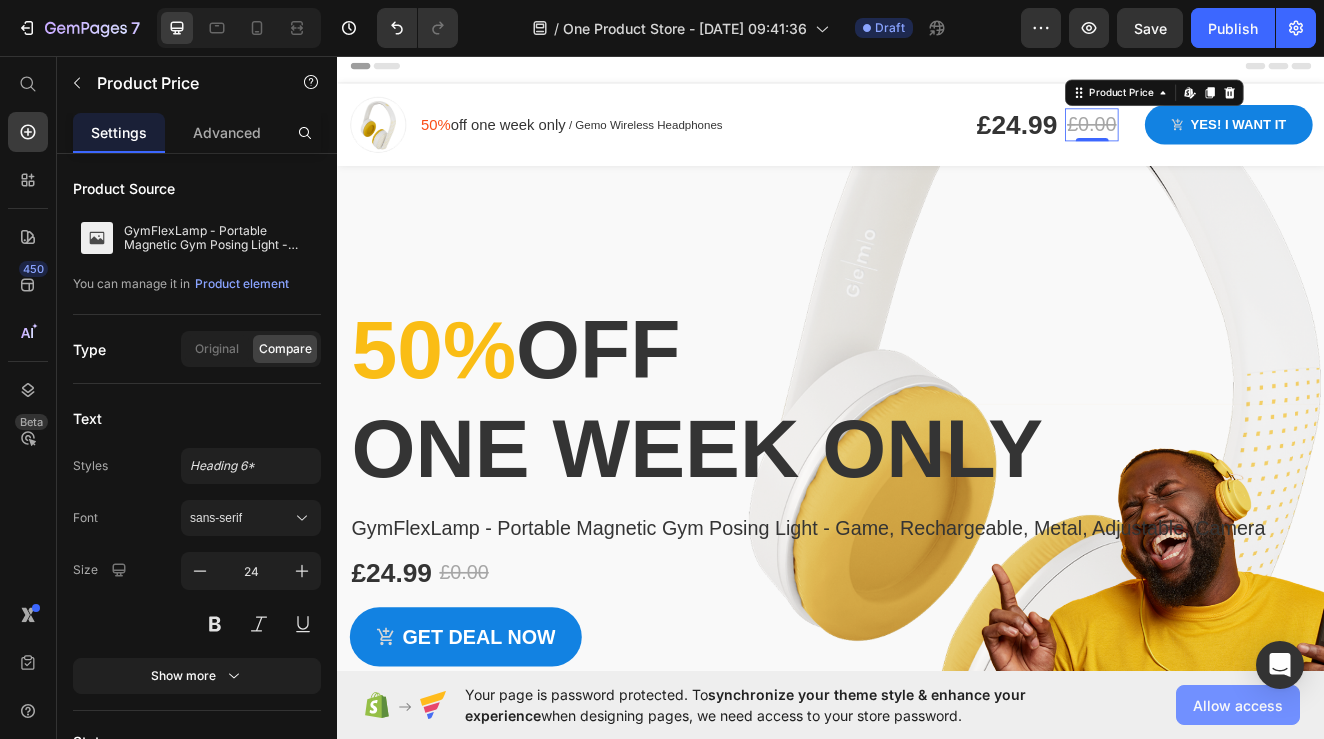 click on "Allow access" 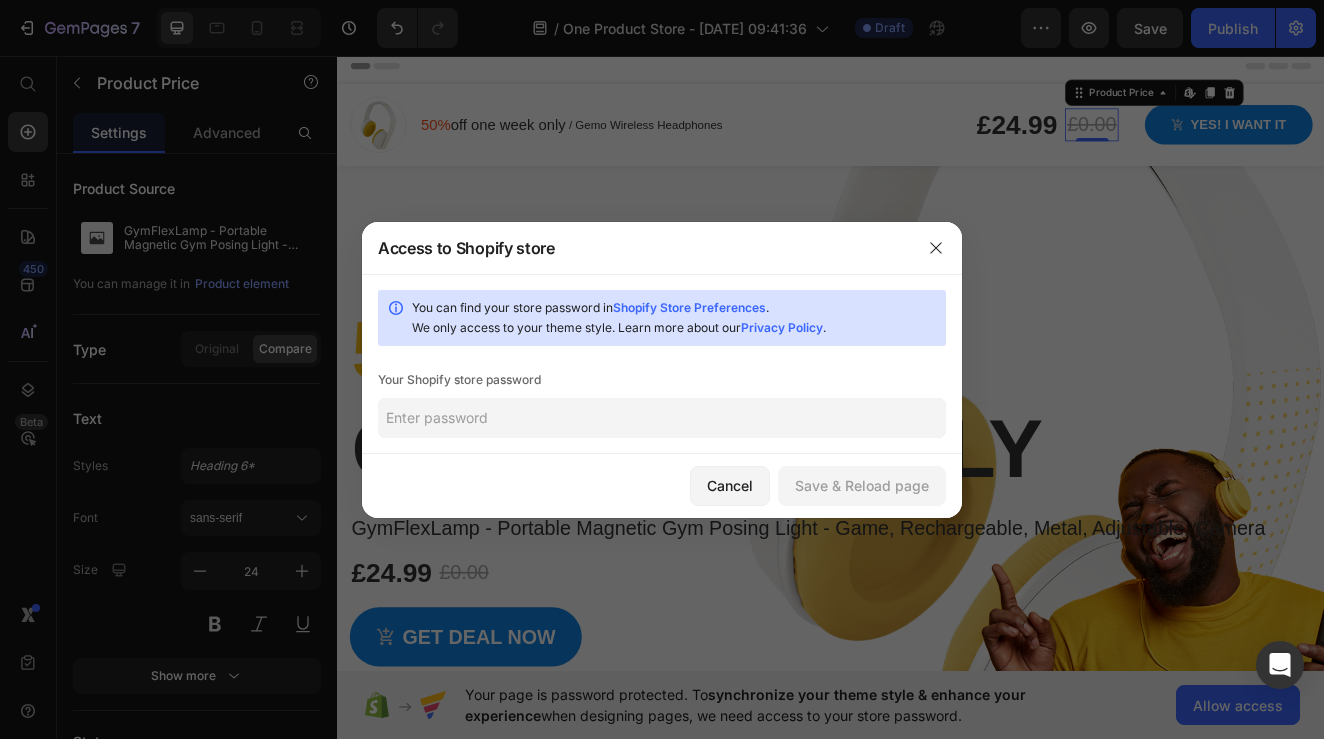 click 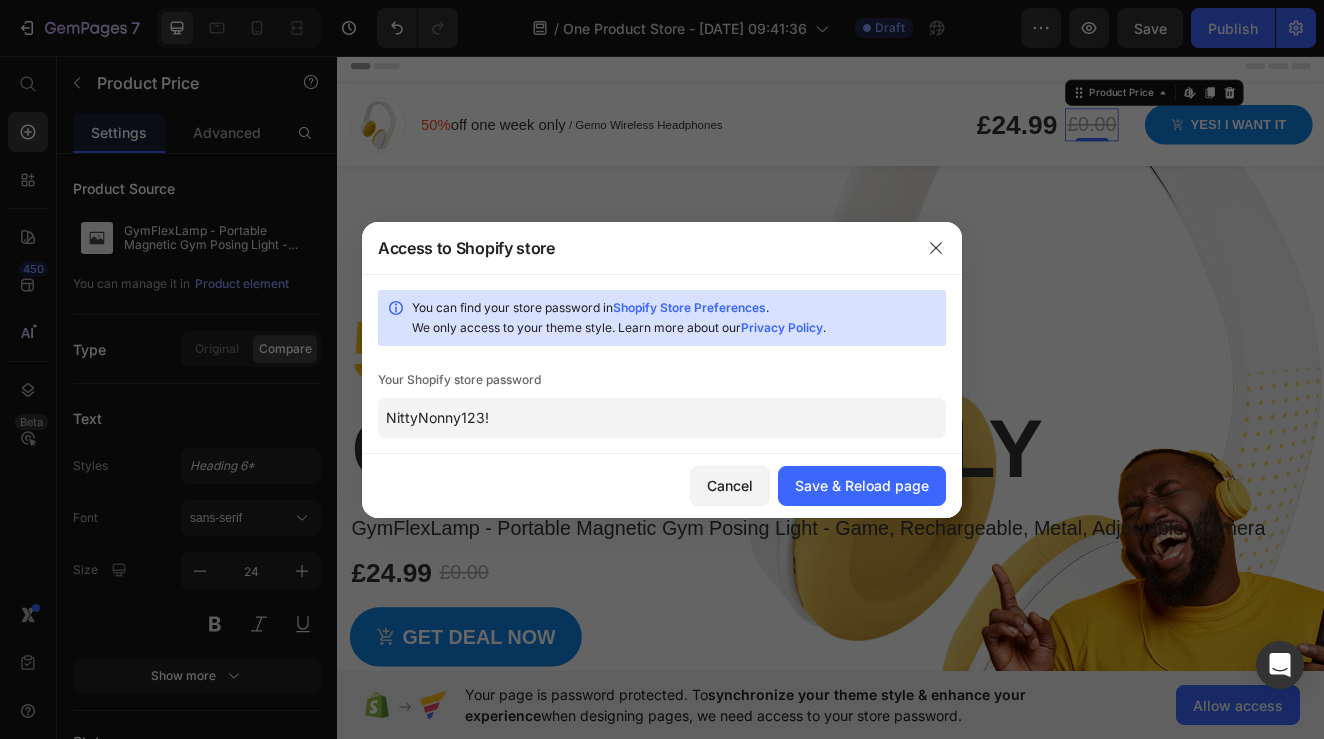 type on "NittyNonny123!" 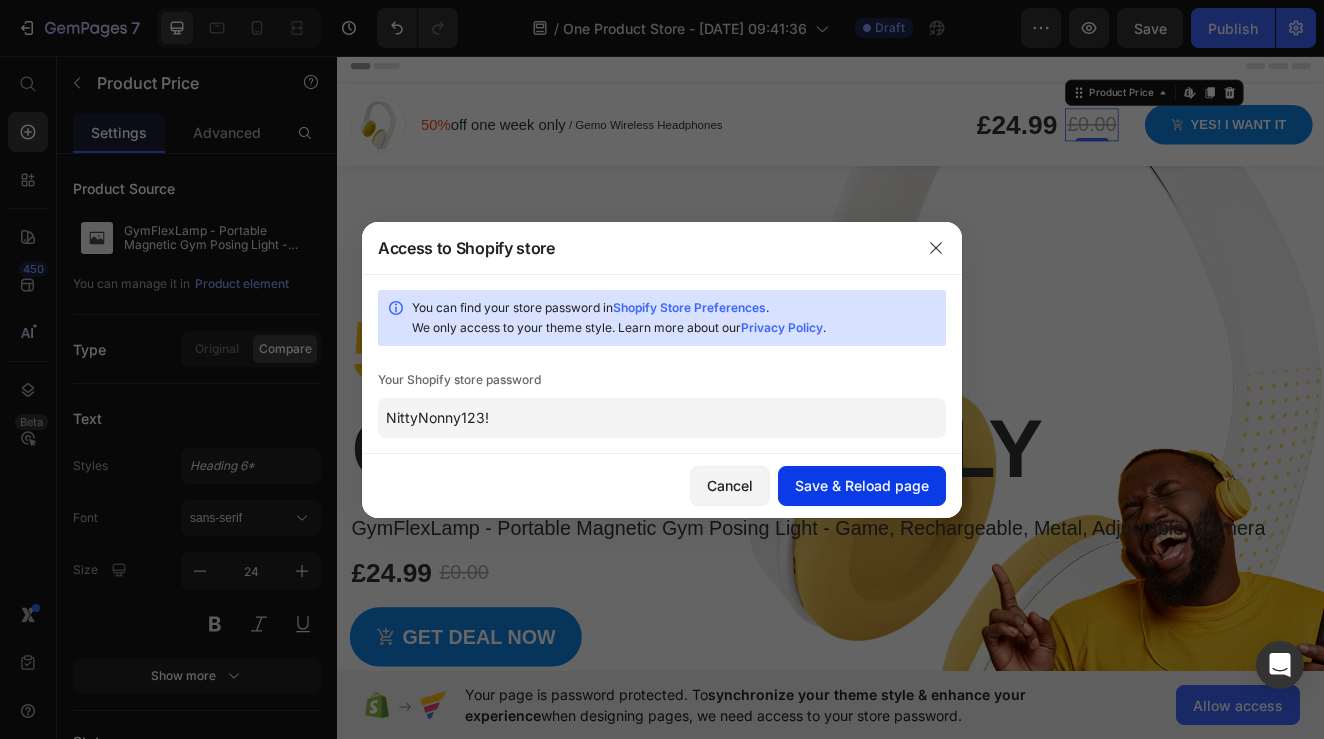 click on "Save & Reload page" at bounding box center [862, 485] 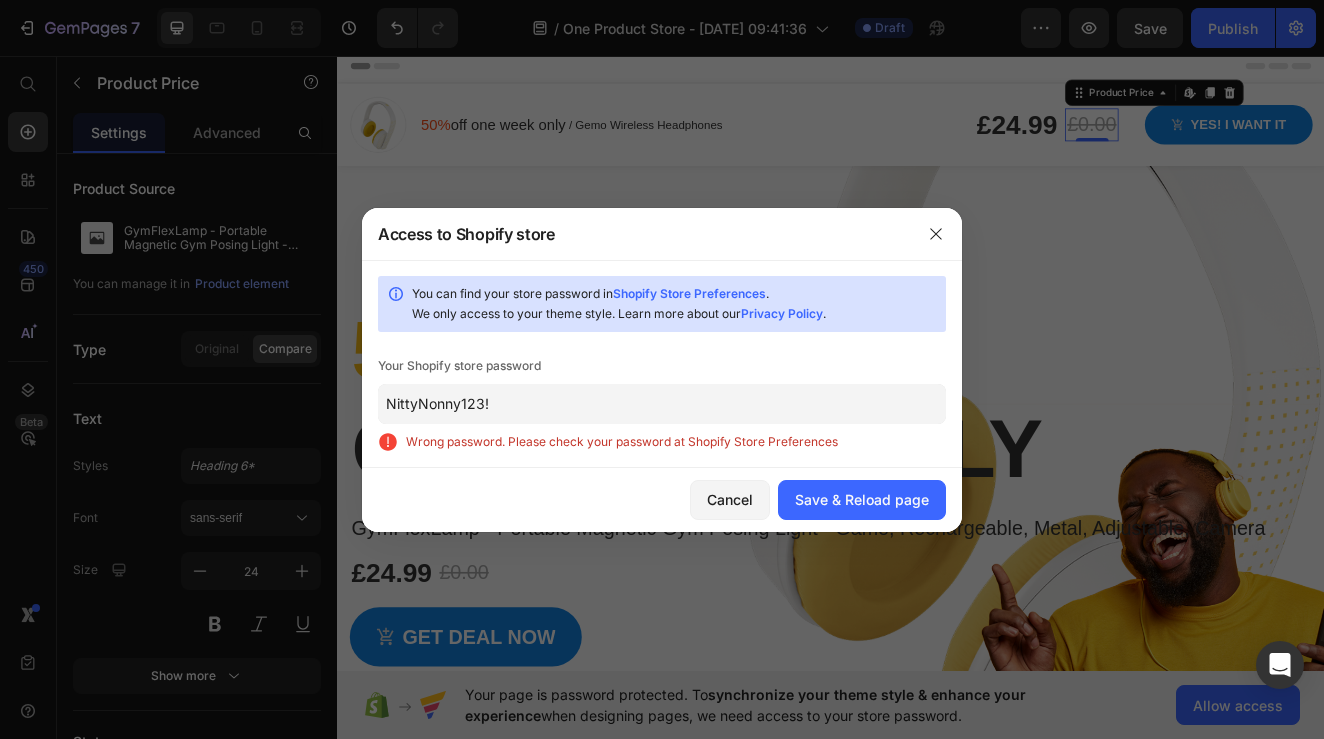 click on "NittyNonny123!" 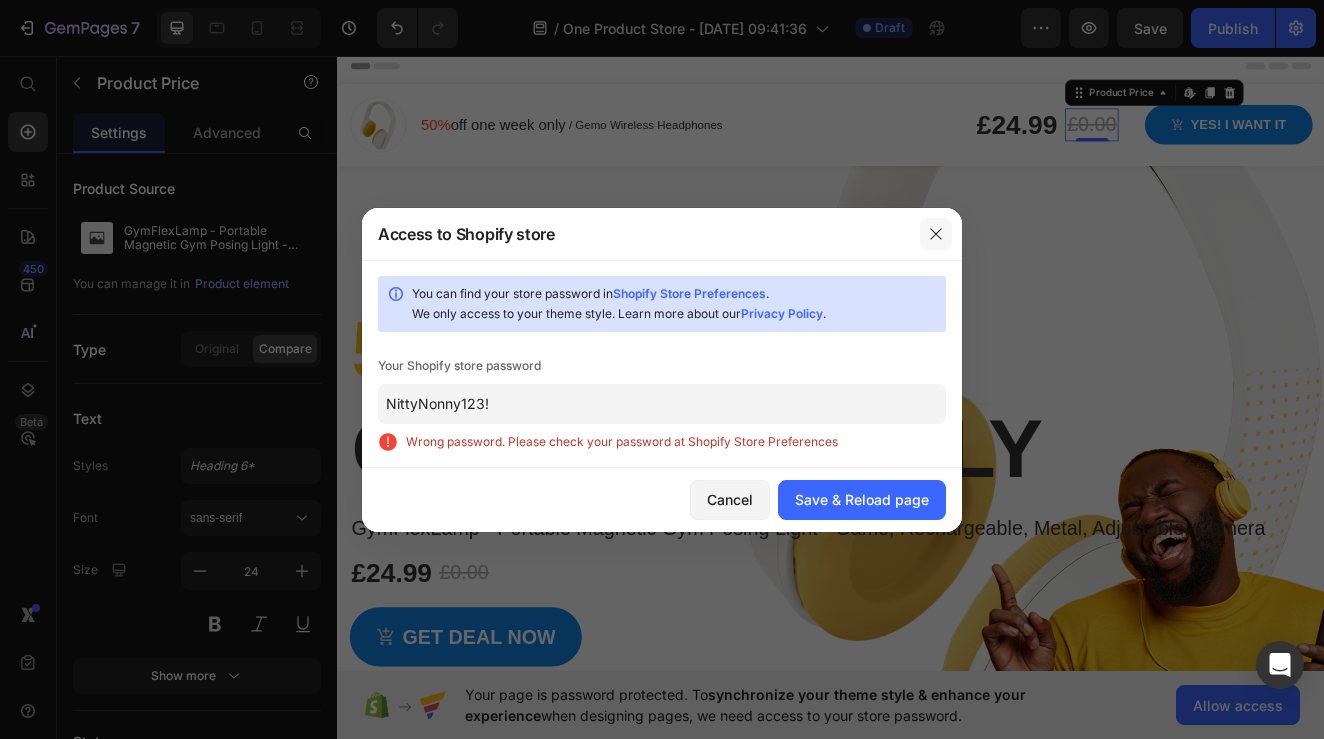 click 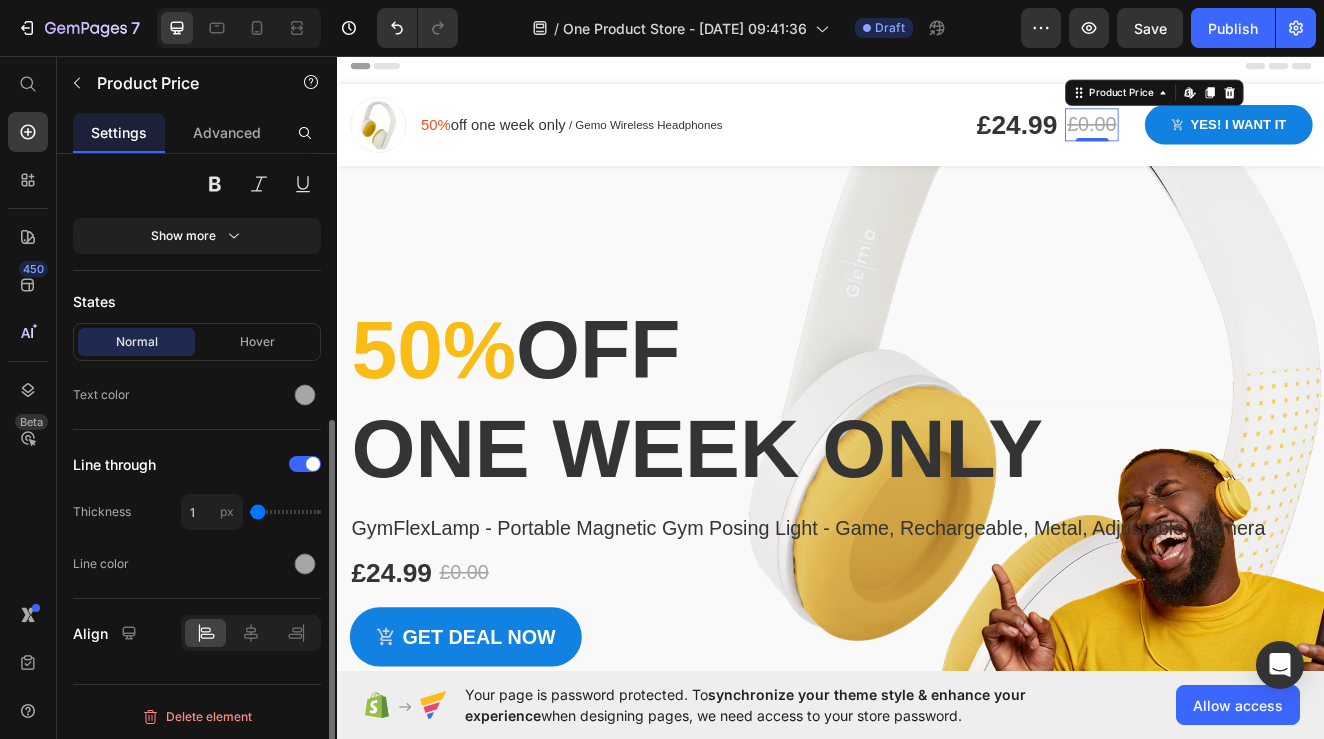 scroll, scrollTop: 443, scrollLeft: 0, axis: vertical 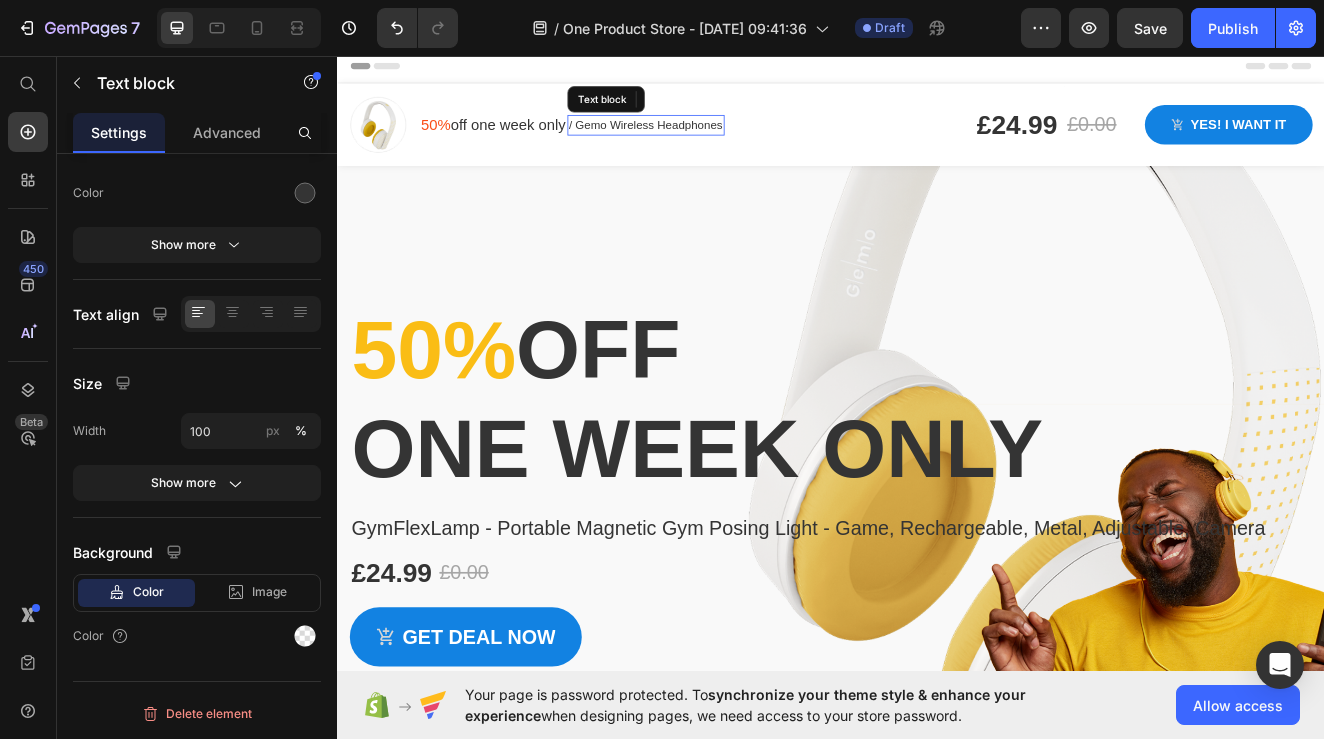 click on "/ Gemo Wireless Headphones" at bounding box center [711, 140] 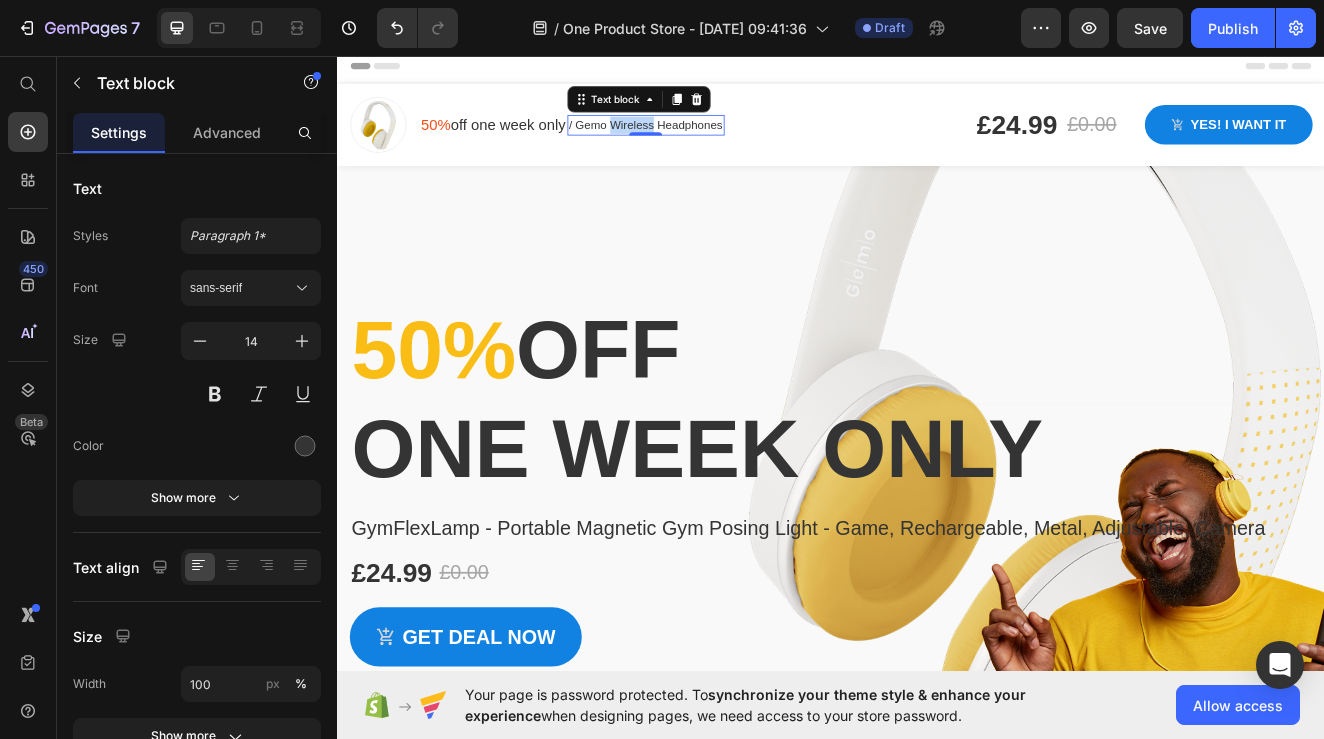 click on "/ Gemo Wireless Headphones" at bounding box center [711, 140] 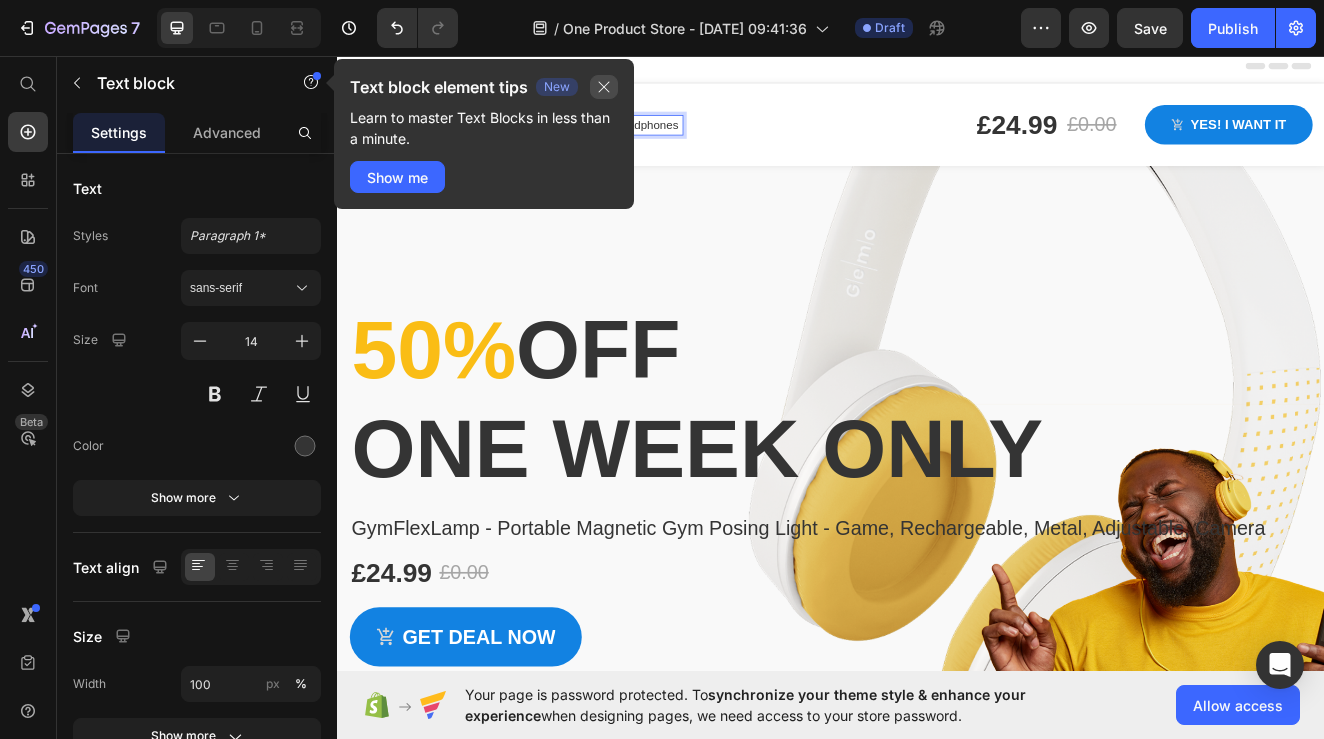 click 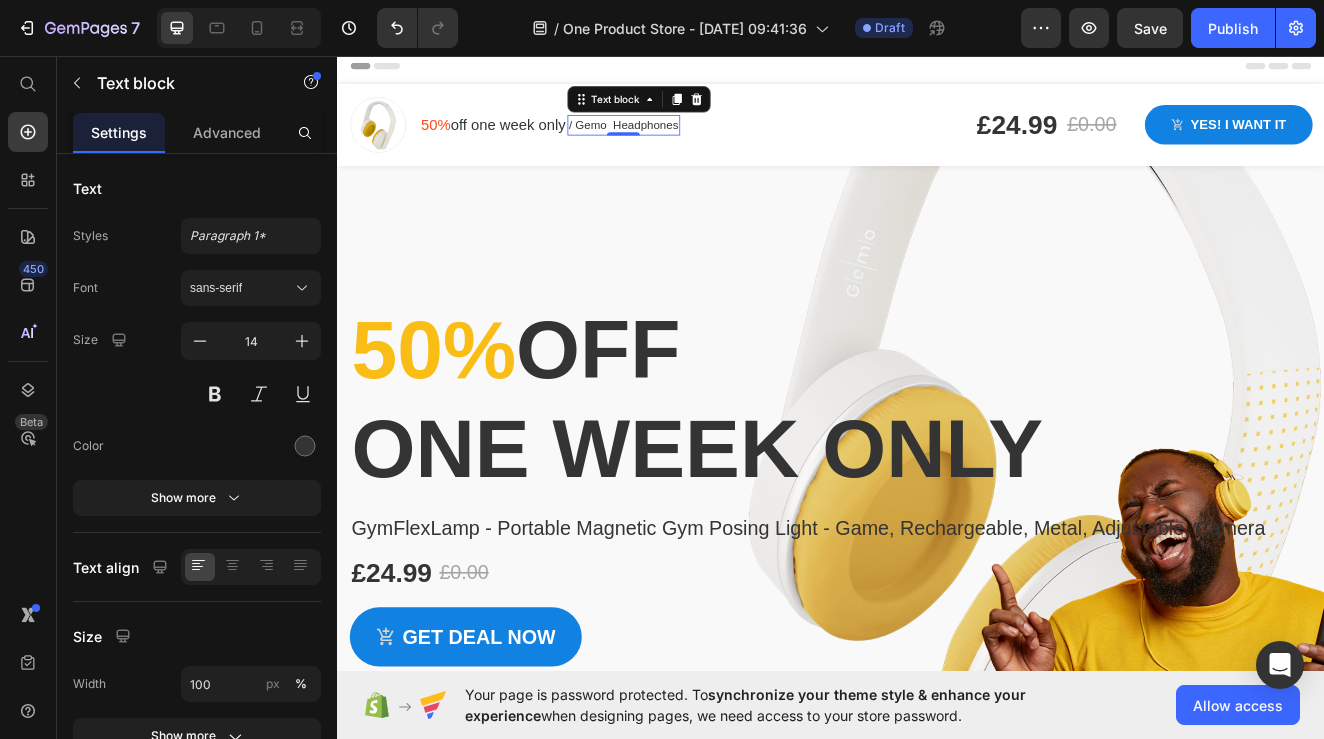 click on "/ Gemo  Headphones" at bounding box center [684, 140] 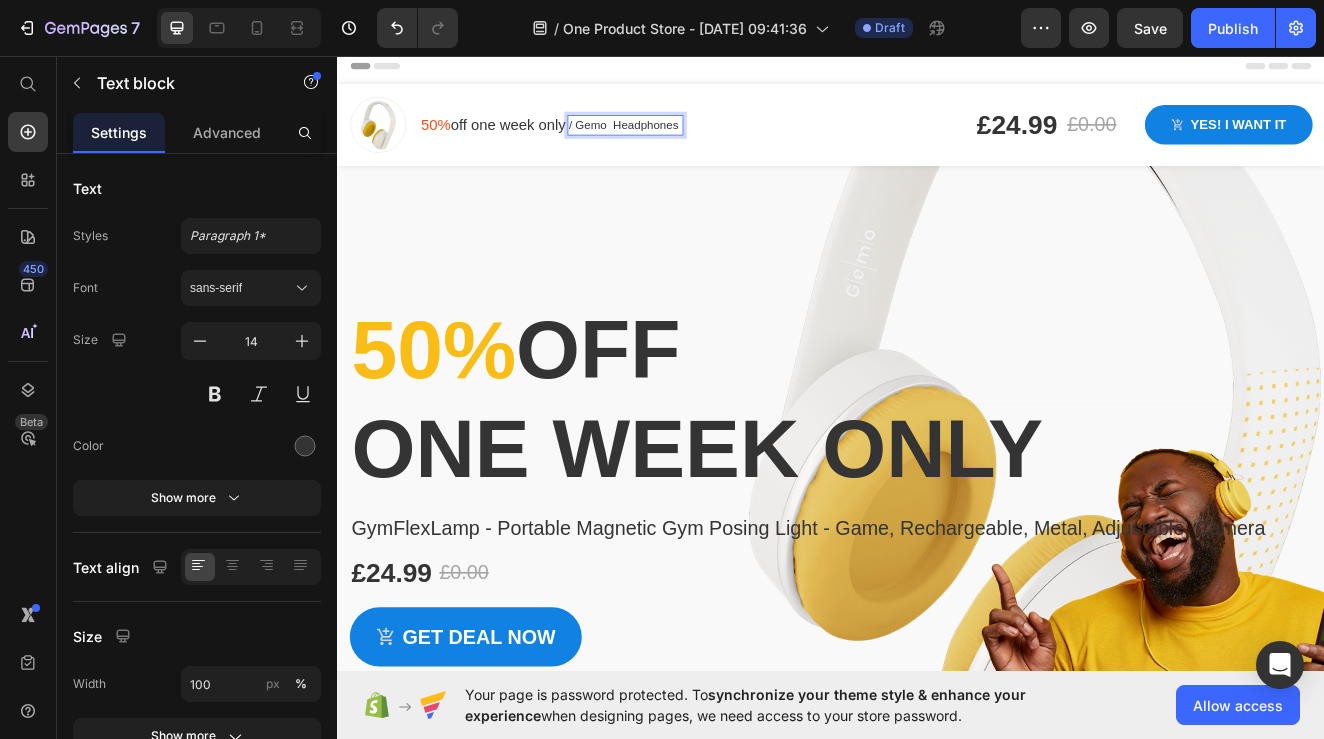 click on "/ Gemo  Headphones" at bounding box center (684, 140) 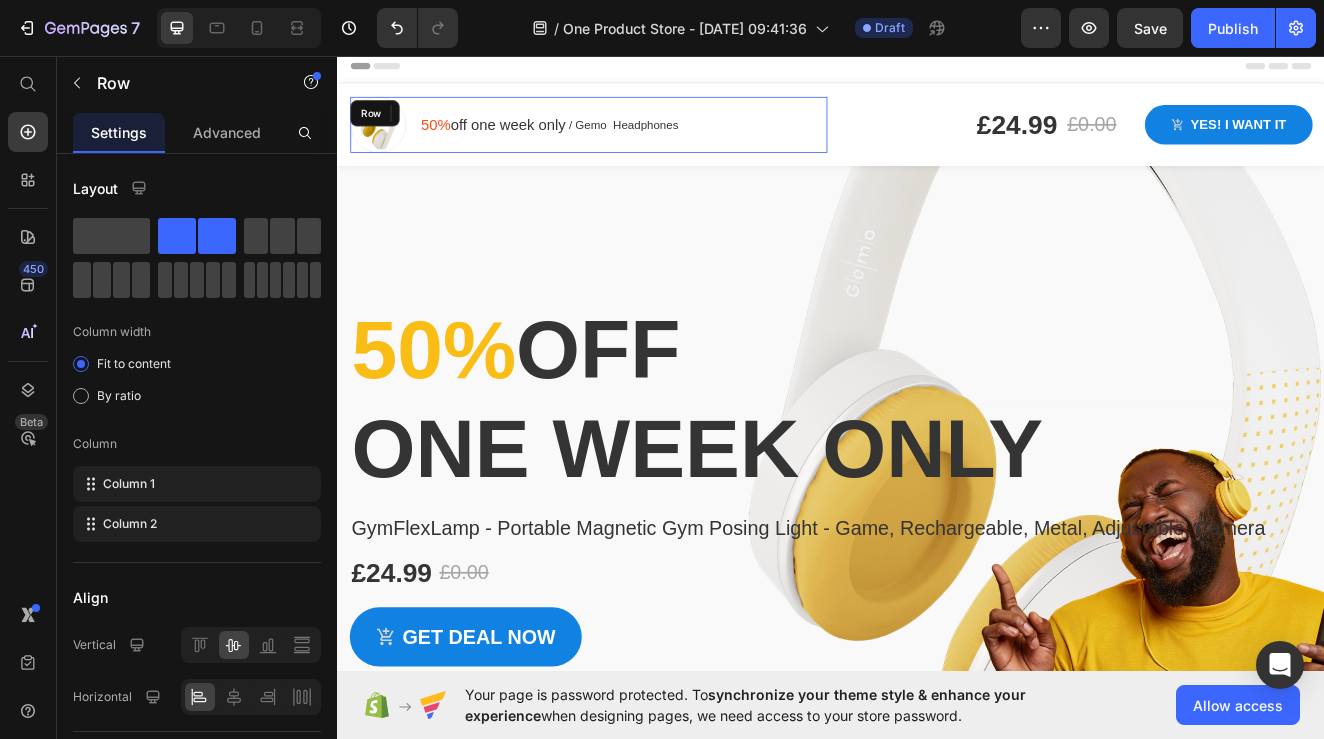 click on "Image 50%  off one week only Text block / Gemo  Headphones Text block   0 Row Row" at bounding box center [642, 140] 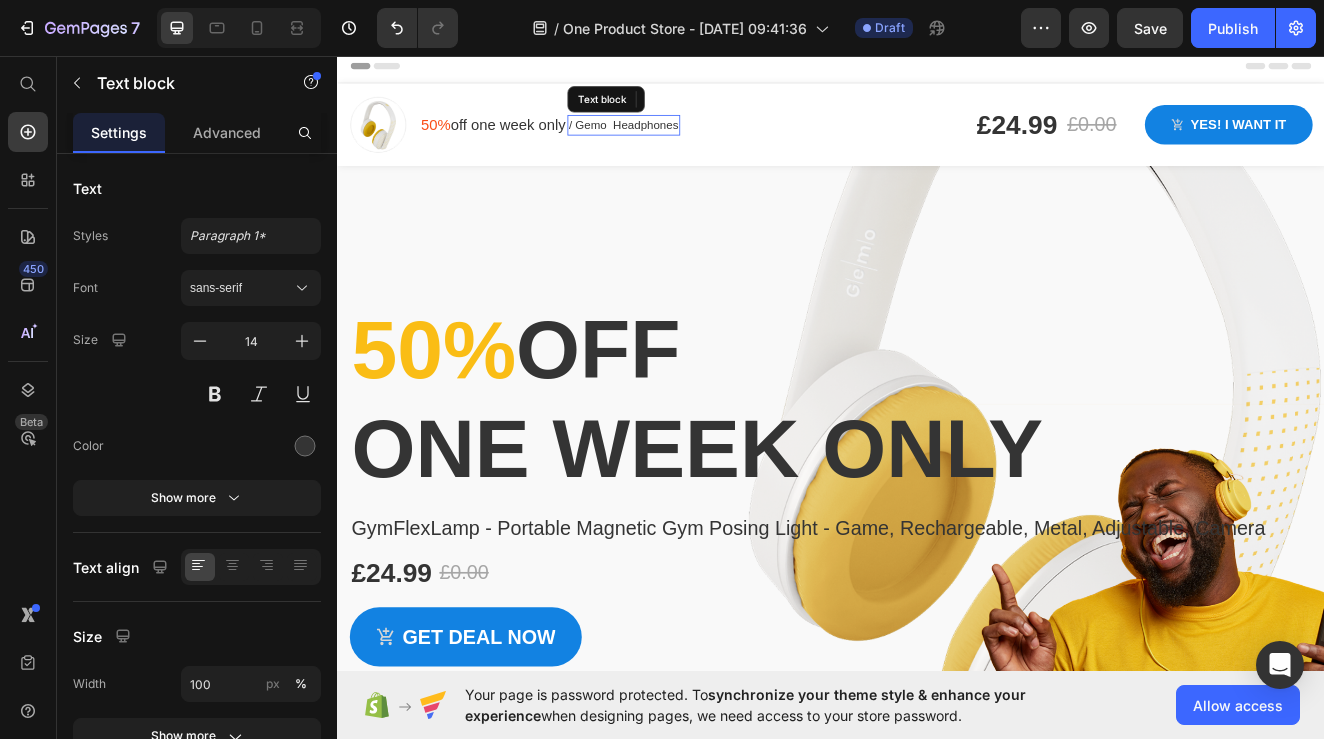 click on "/ Gemo  Headphones" at bounding box center (684, 140) 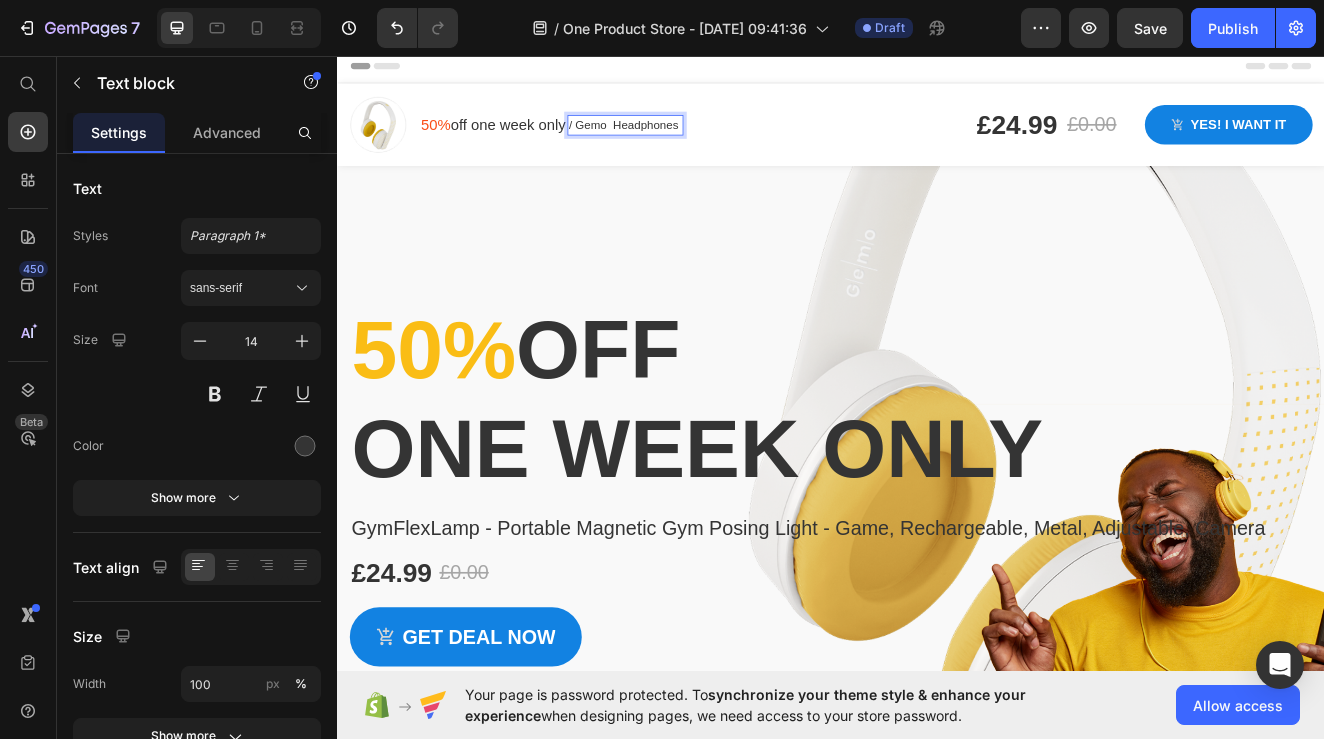 click on "/ Gemo  Headphones" at bounding box center (684, 140) 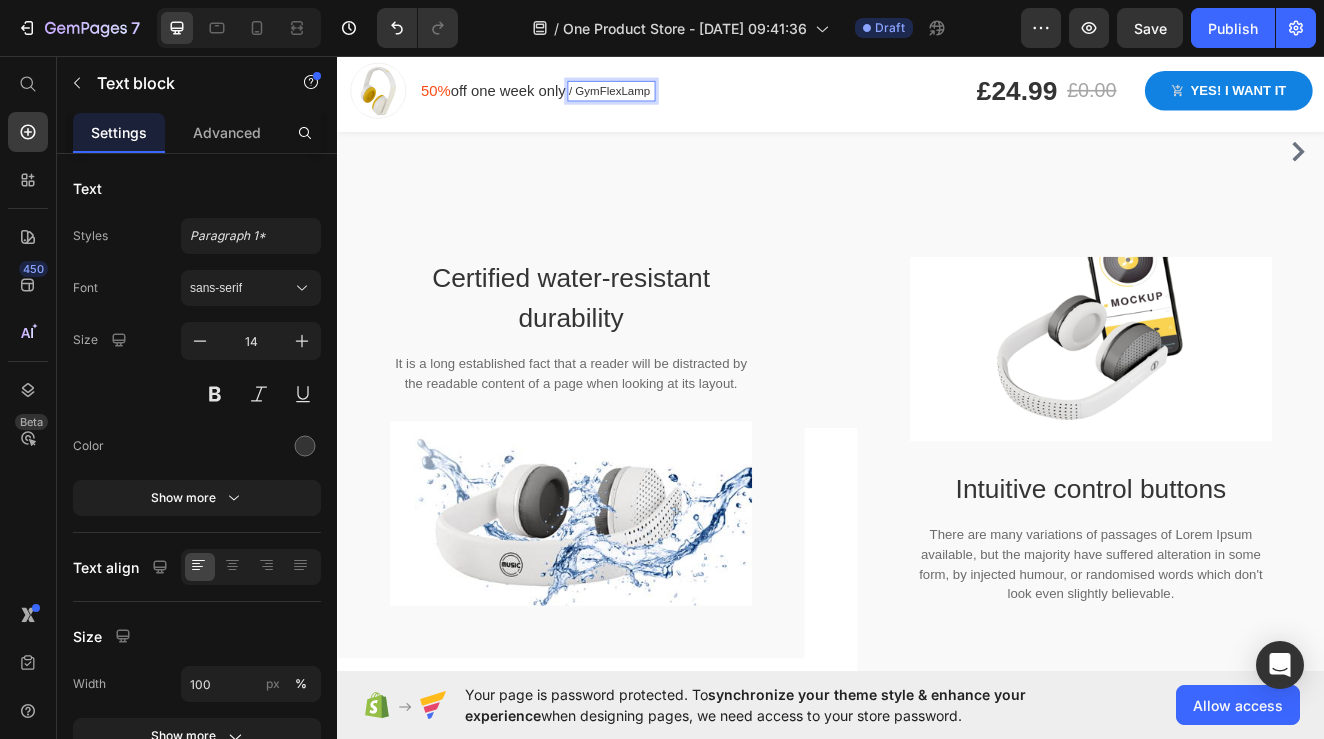 scroll, scrollTop: 3402, scrollLeft: 0, axis: vertical 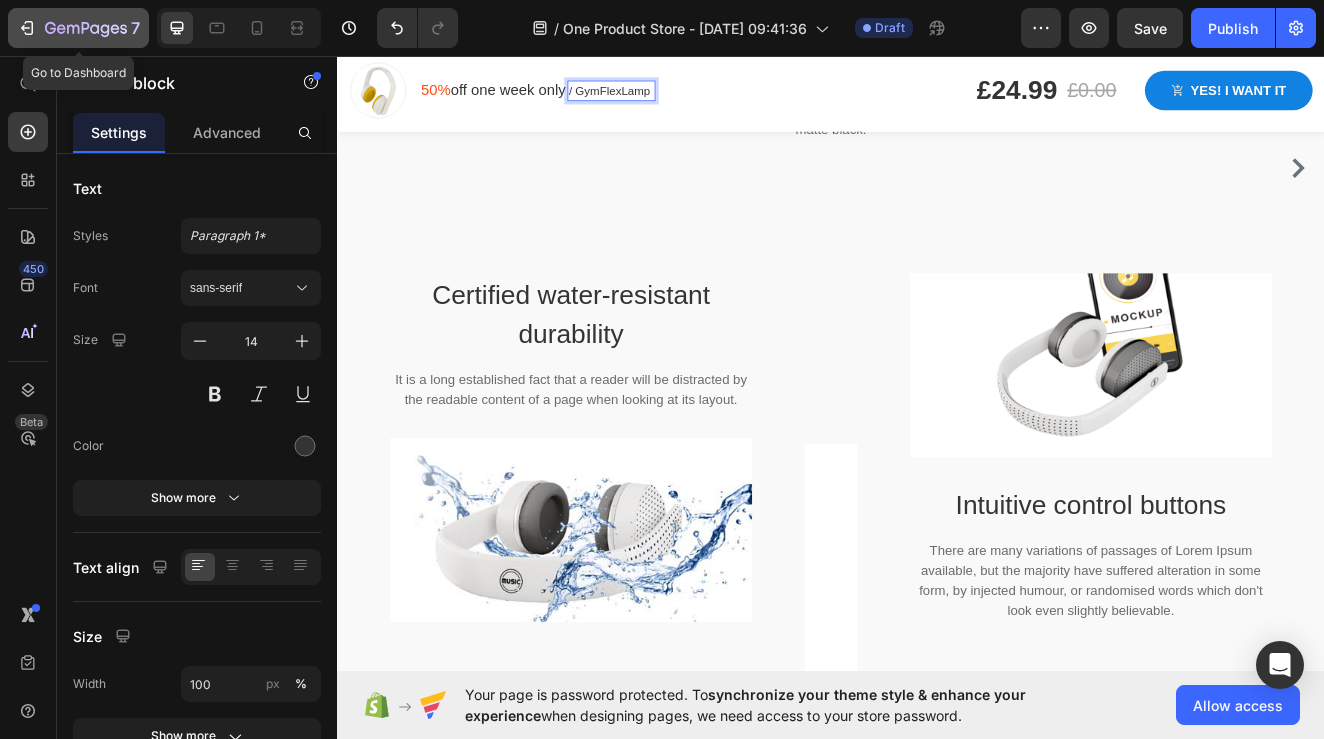 click 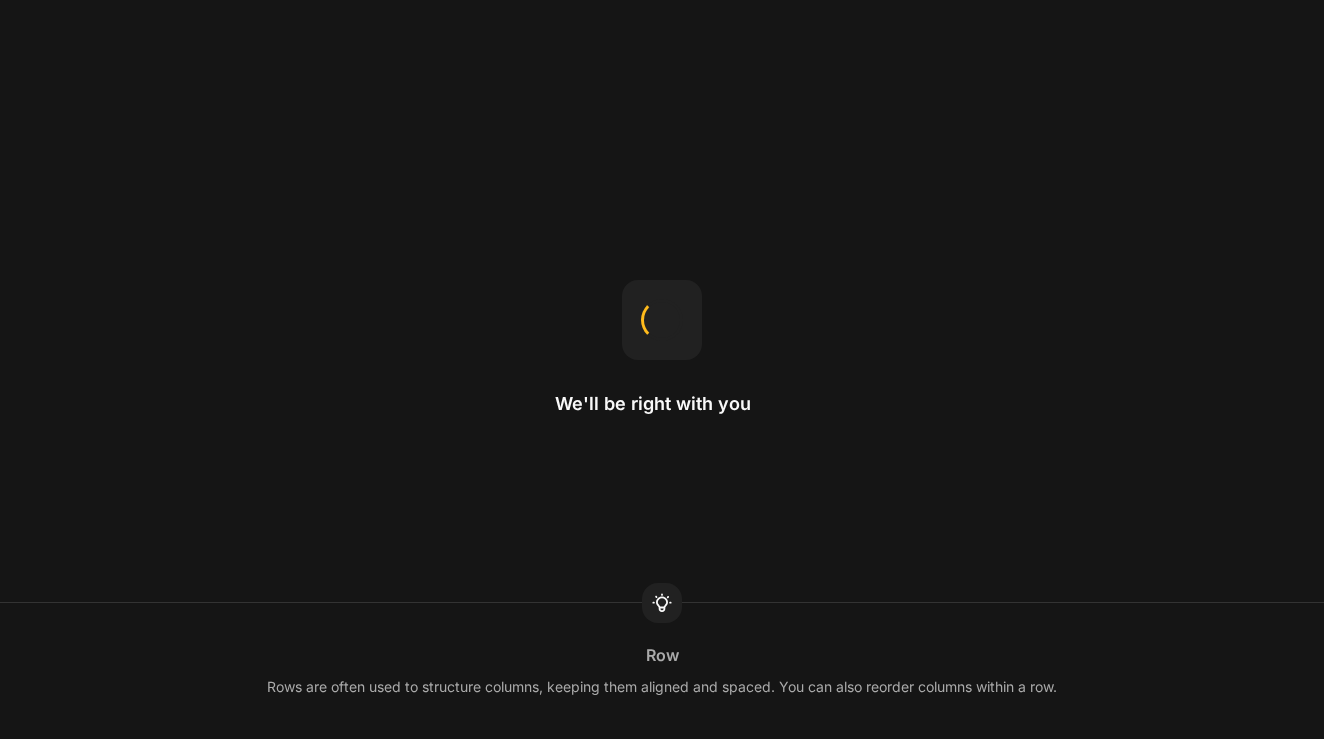 scroll, scrollTop: 0, scrollLeft: 0, axis: both 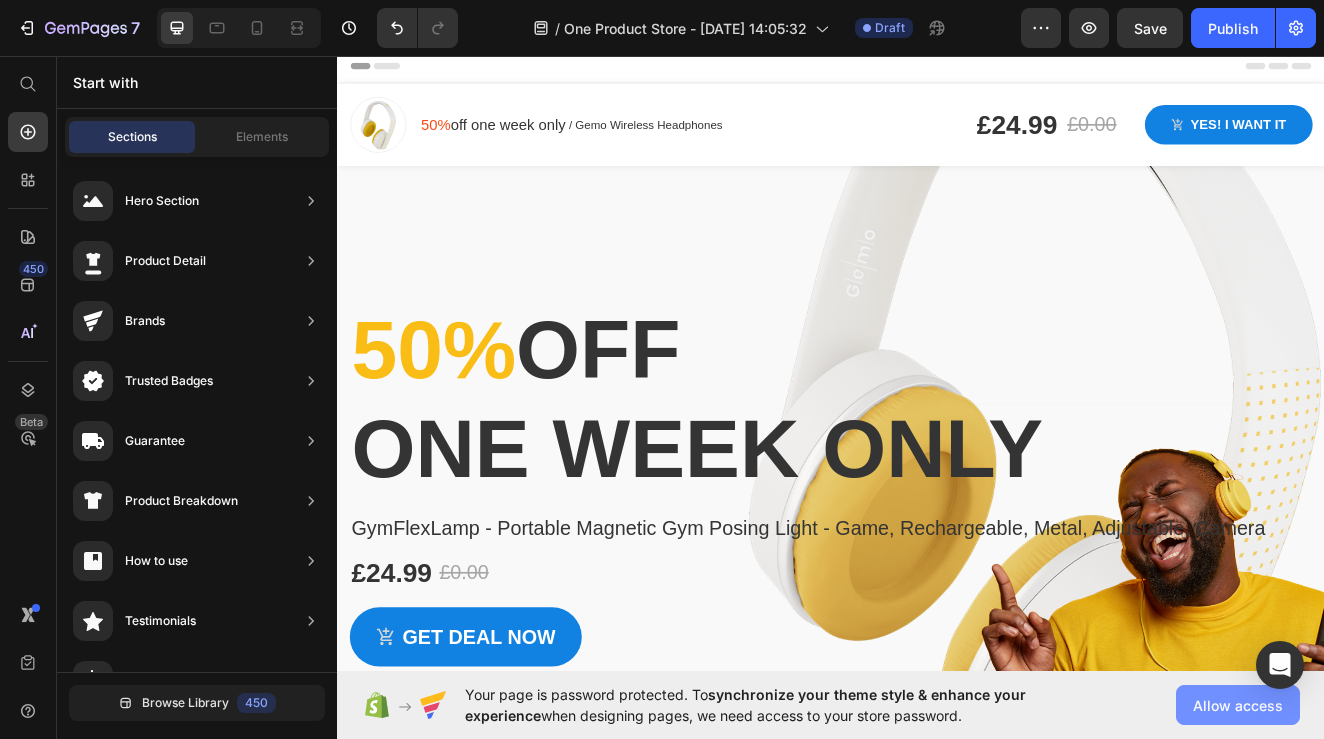 click on "Allow access" 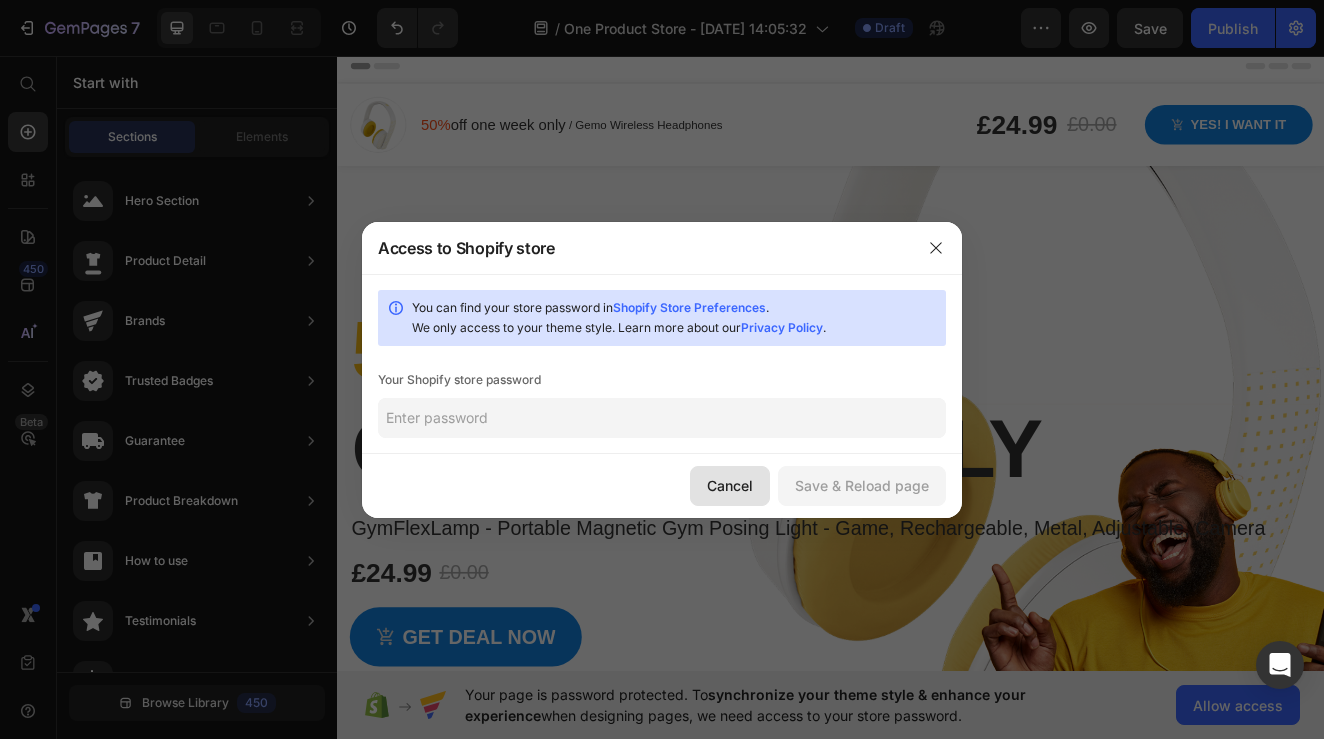 click on "Cancel" at bounding box center (730, 485) 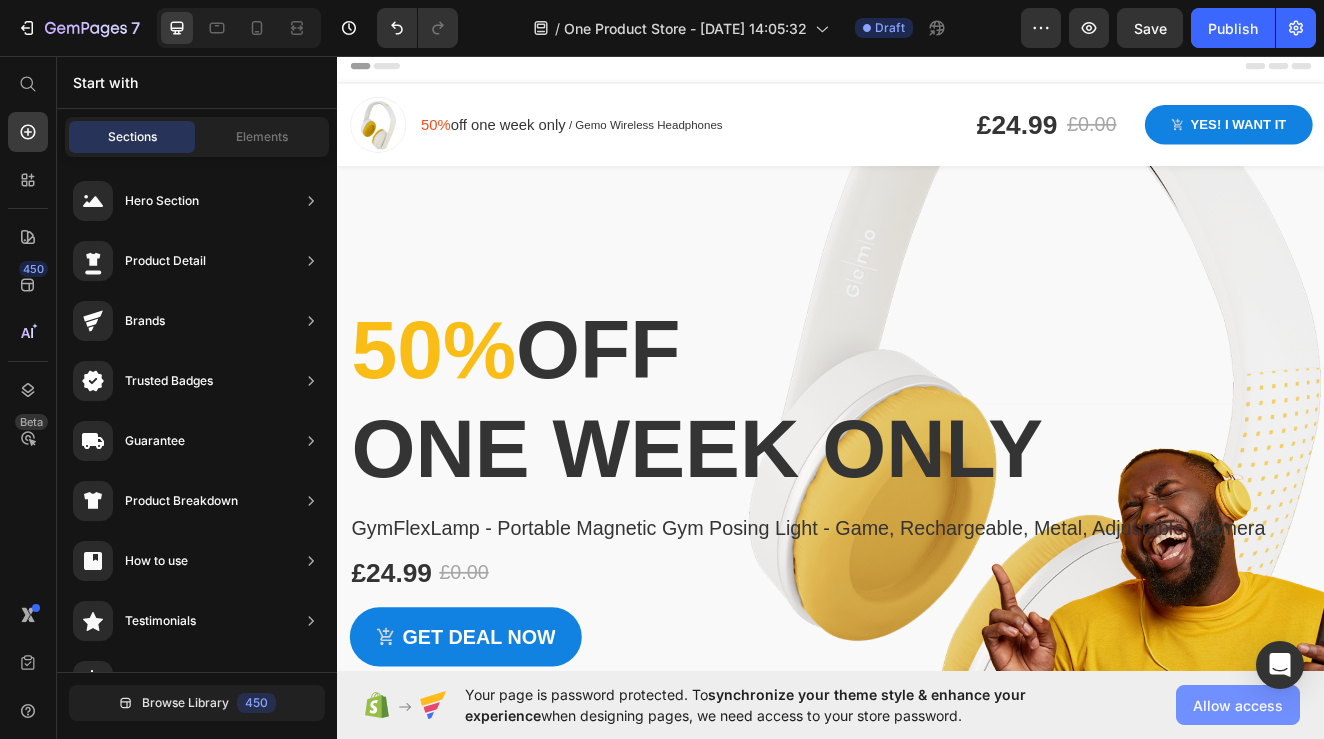 click on "Allow access" at bounding box center (1238, 705) 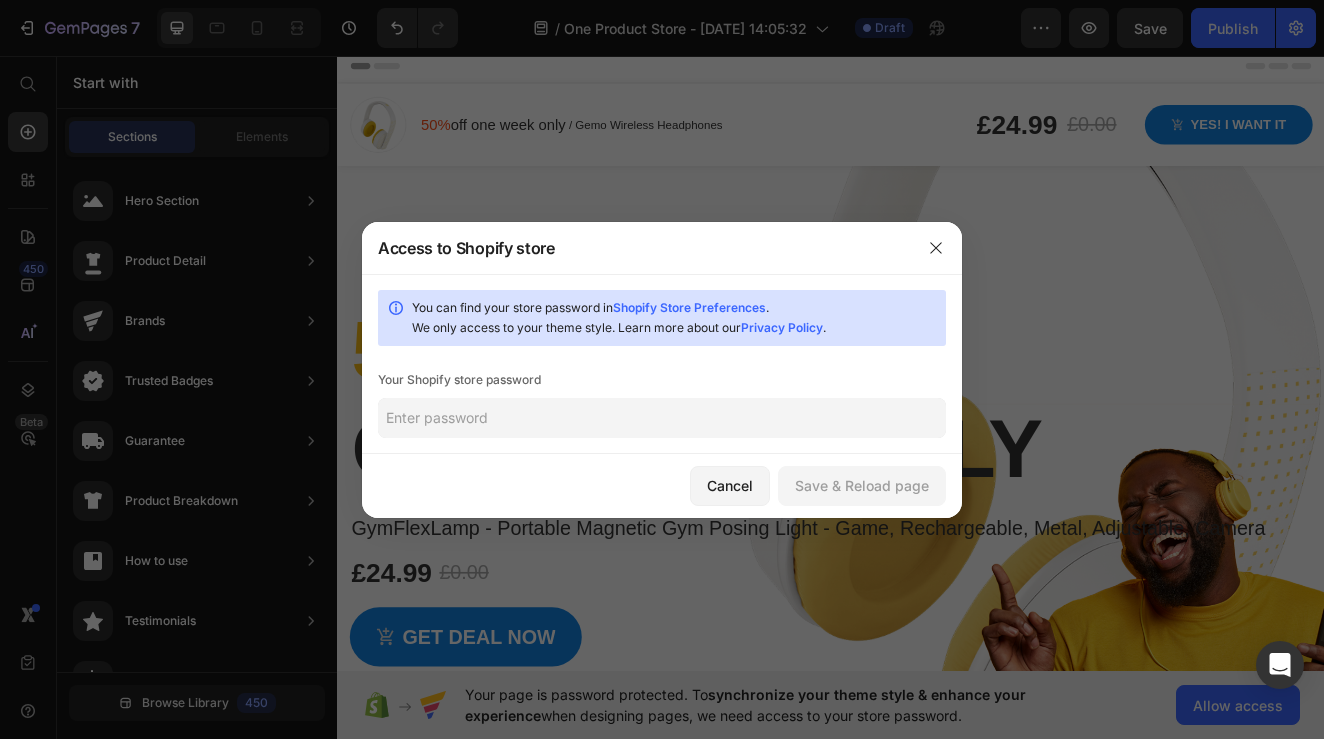 click 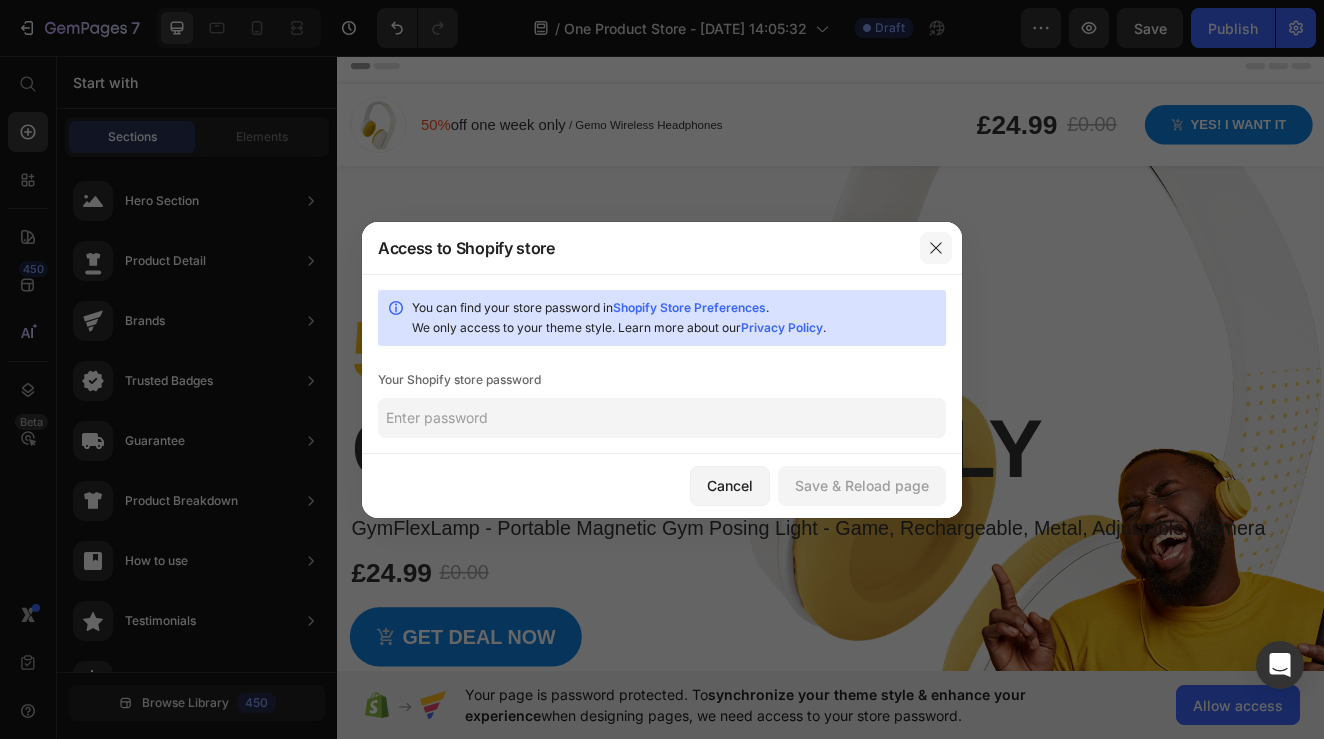 click at bounding box center (936, 248) 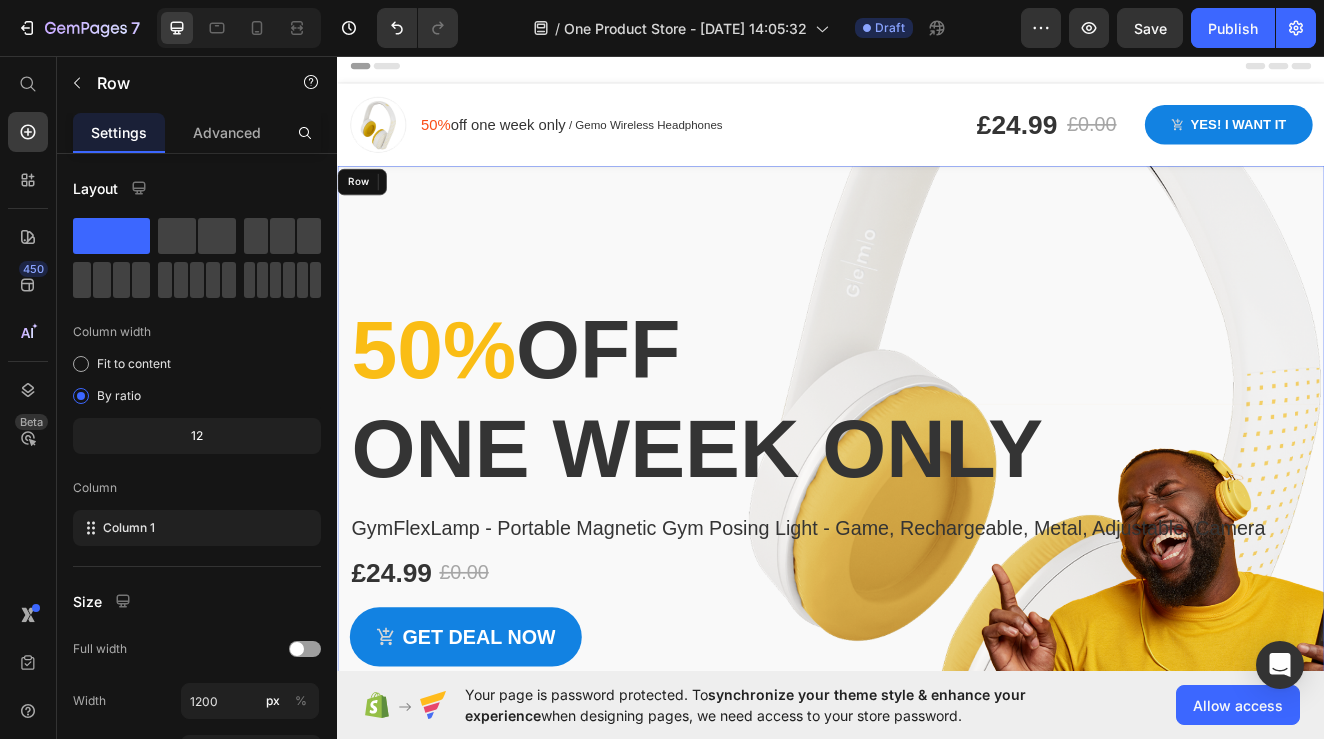 click on "50%  off one week only Heading GymFlexLamp - Portable Magnetic Gym Posing Light - Game, Rechargeable, Metal, Adjustable, Camera Product Title £24.99 Product Price £0.00 Product Price Row Get deal now Product Cart Button 00 Days 20 Hours 23 Minutes 16 Seconds Countdown Timer Product Row" at bounding box center (937, 550) 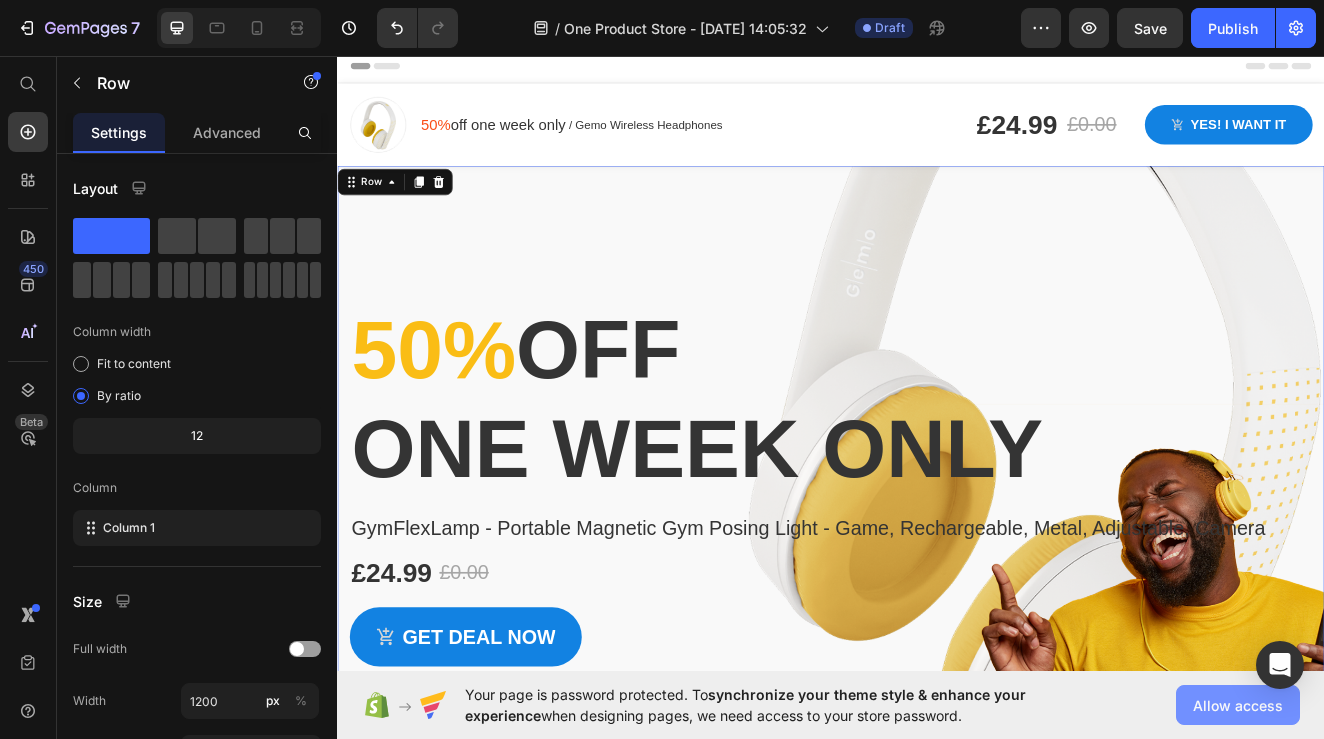 click on "Allow access" 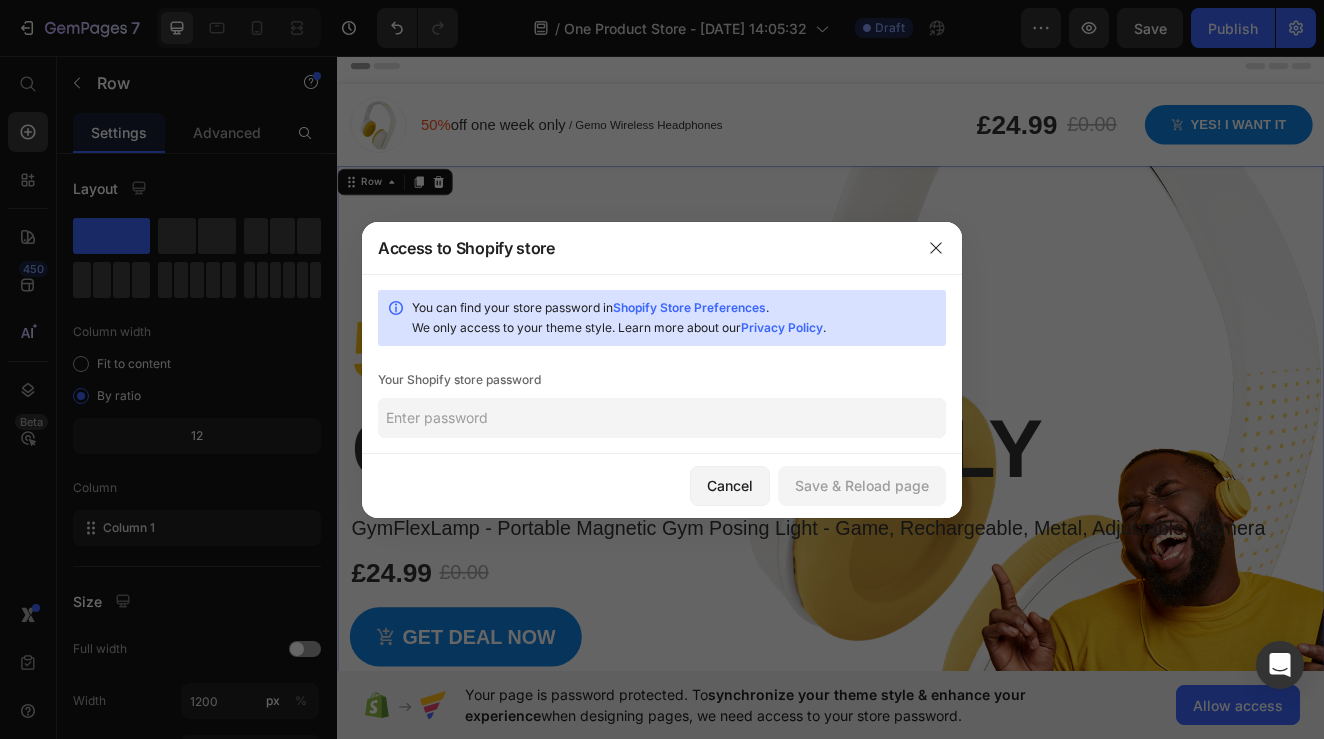 click 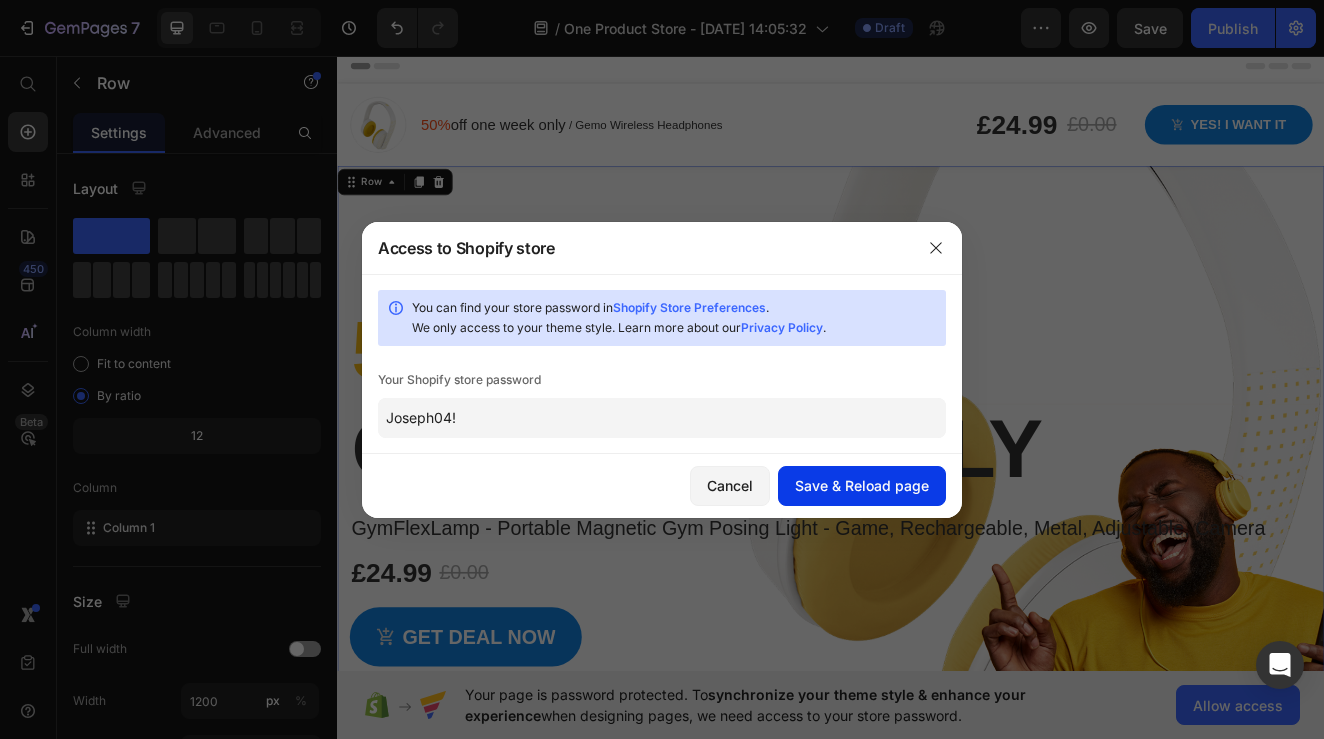 type on "Joseph04!" 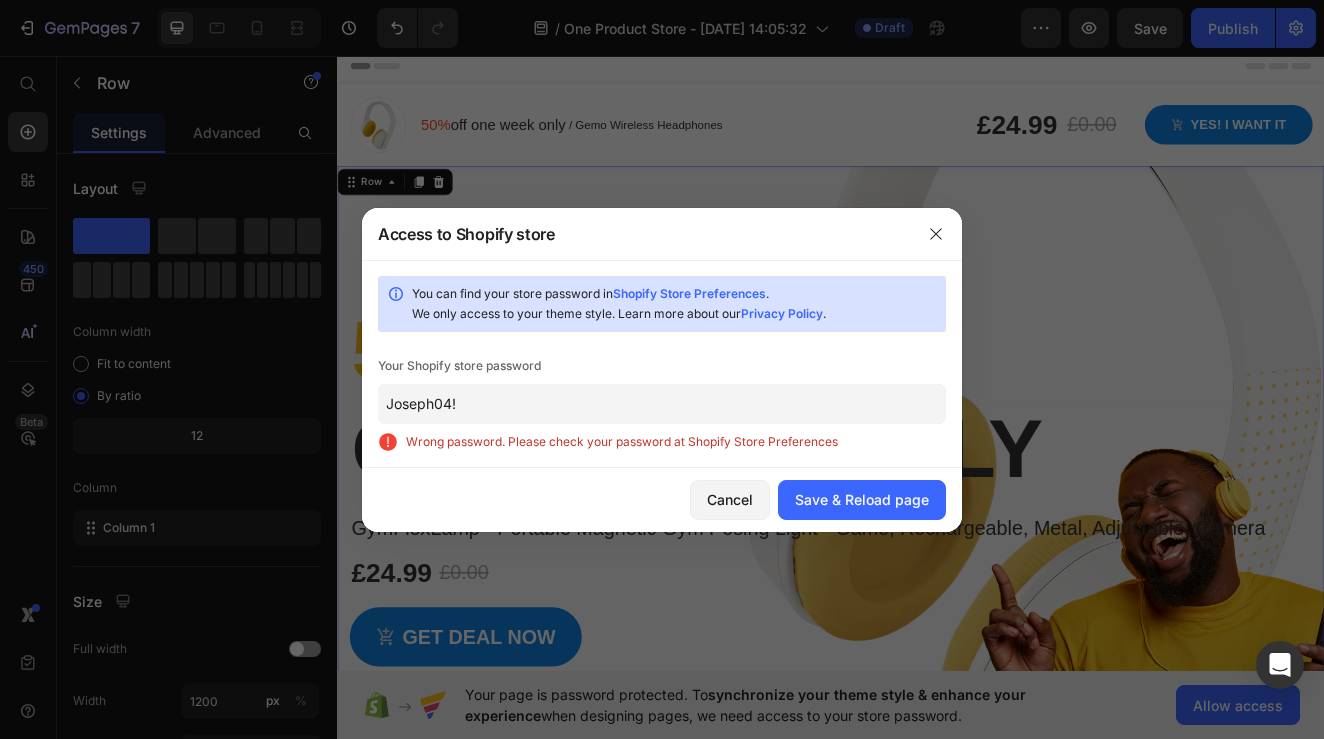 click on "Joseph04!" 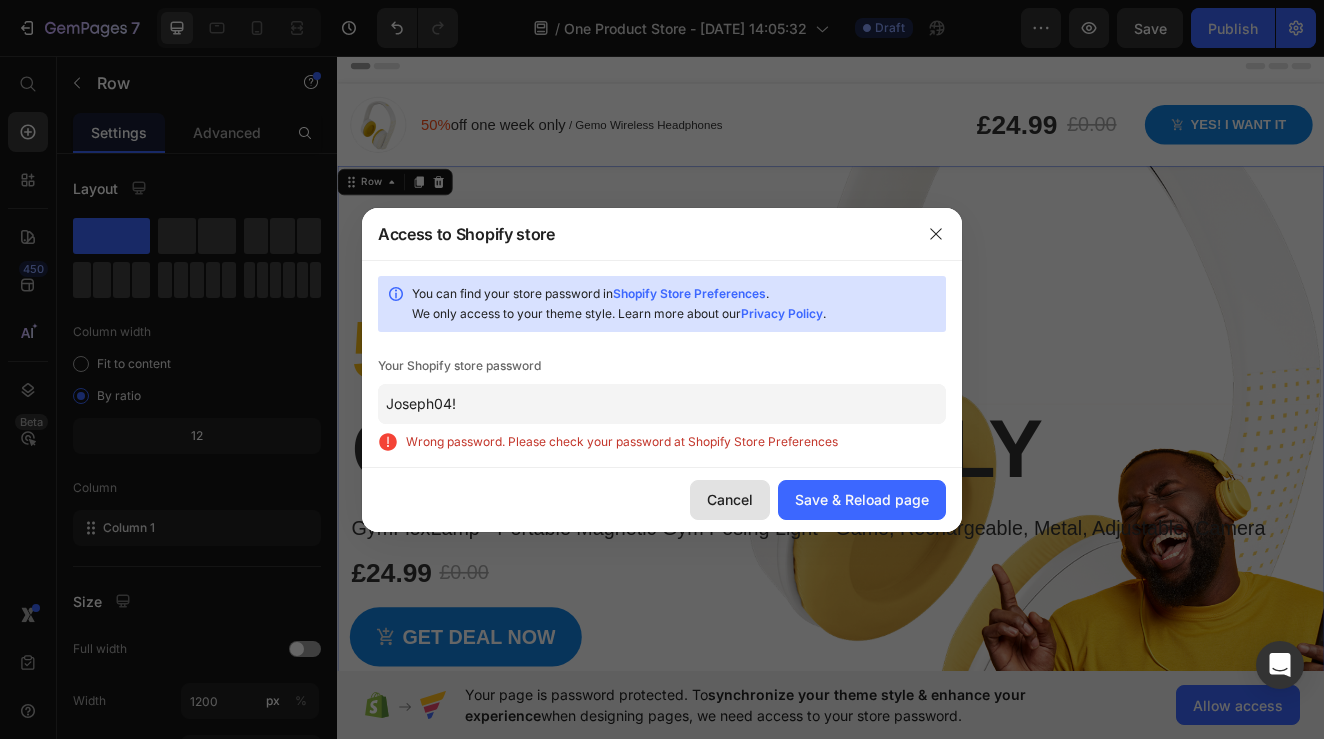 click on "Cancel" at bounding box center (730, 499) 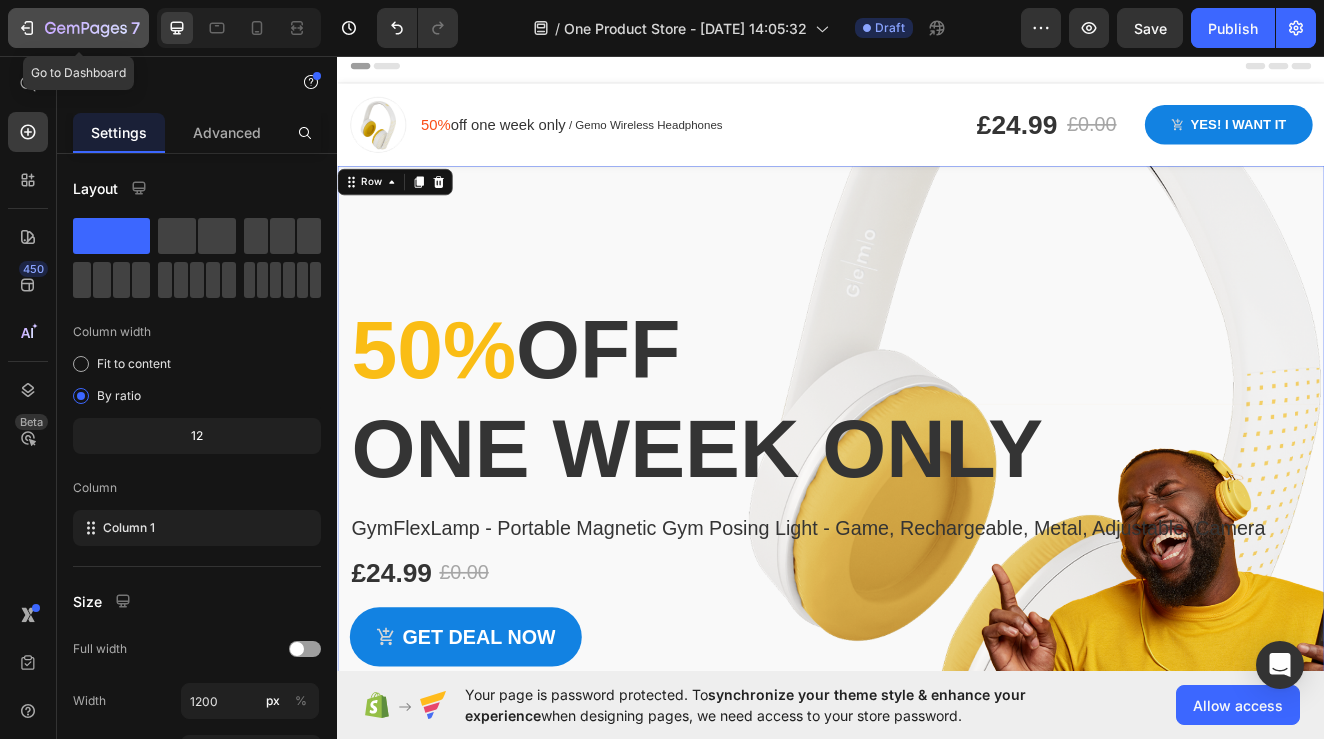 click 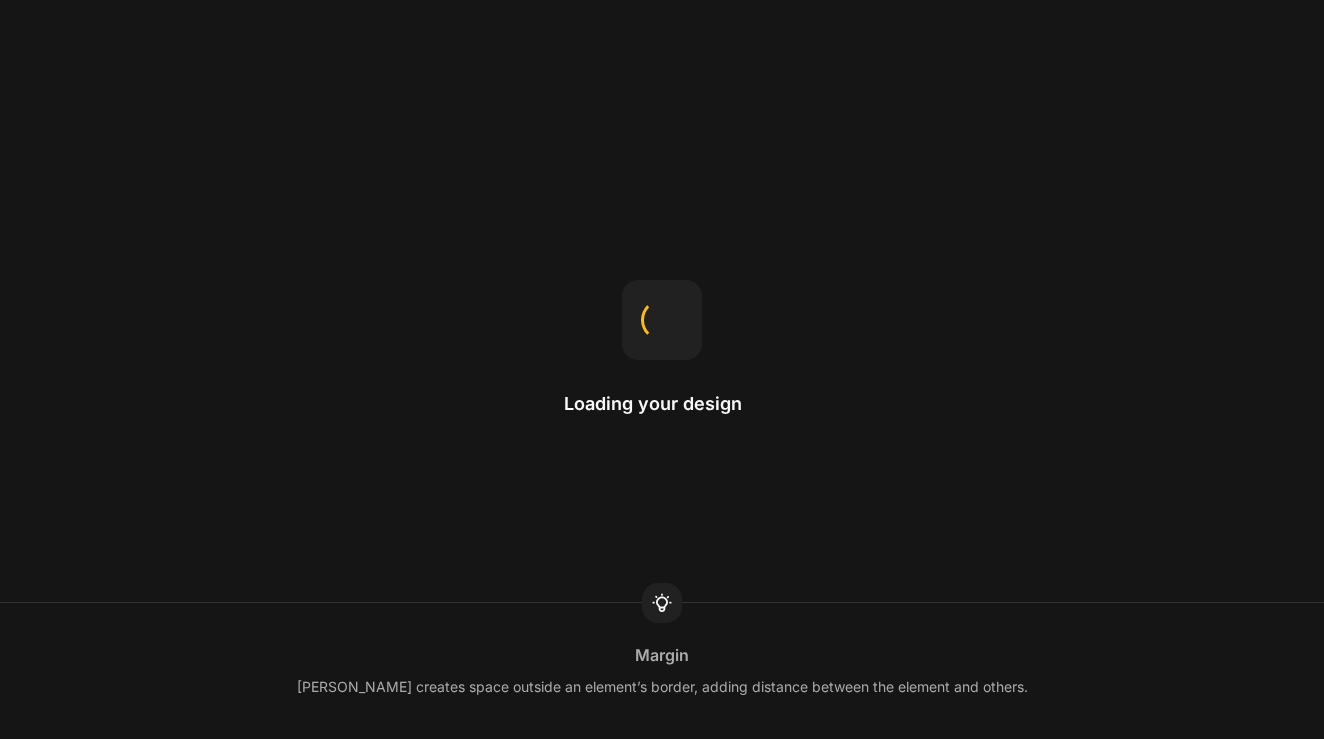 scroll, scrollTop: 0, scrollLeft: 0, axis: both 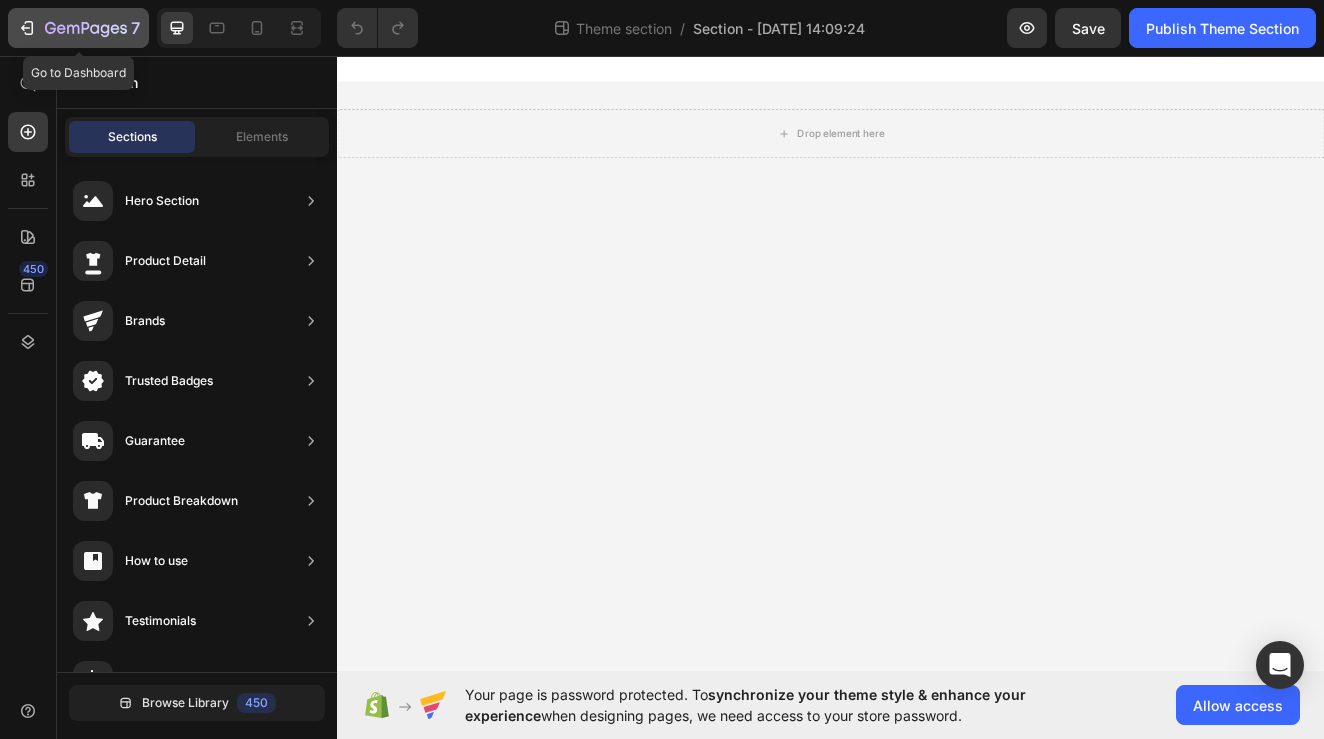 click 